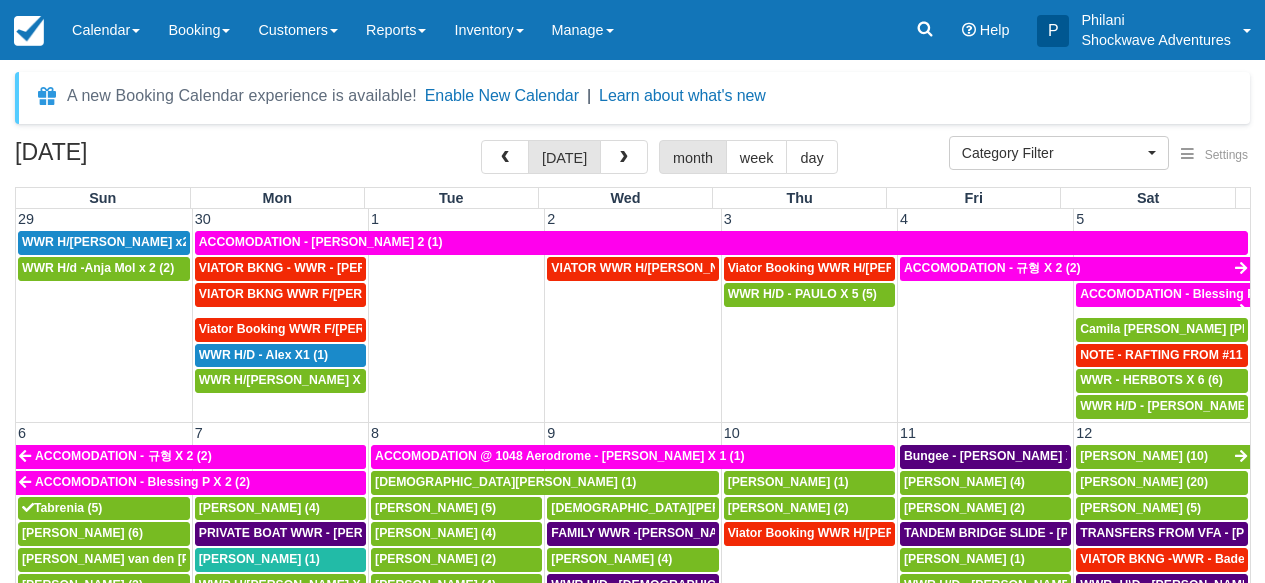 select 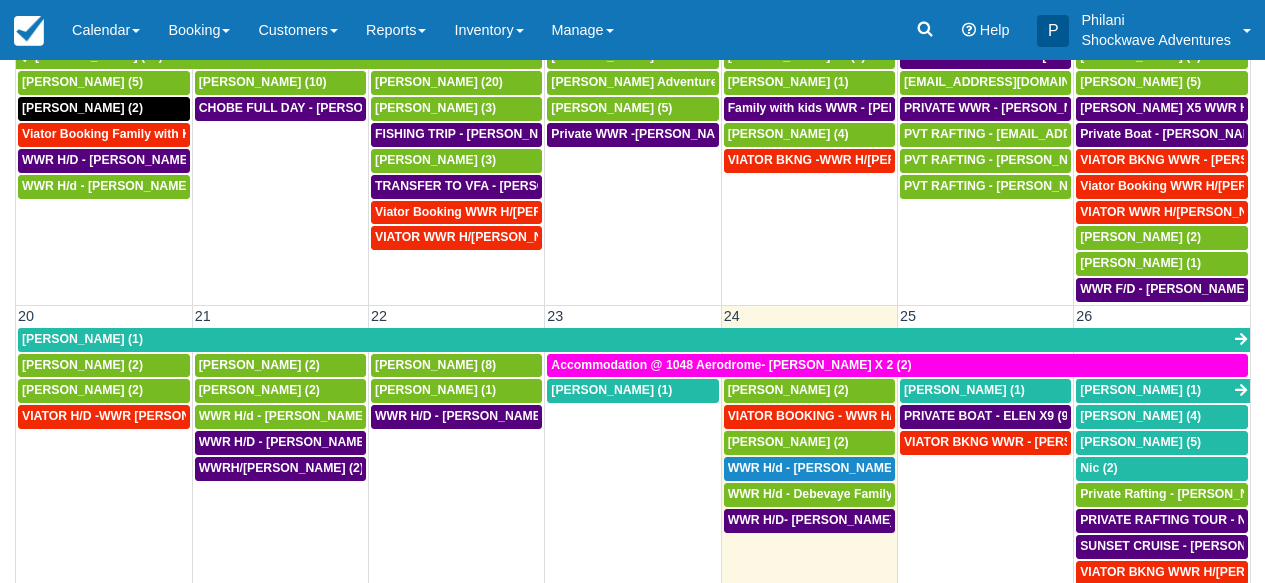 scroll, scrollTop: 504, scrollLeft: 0, axis: vertical 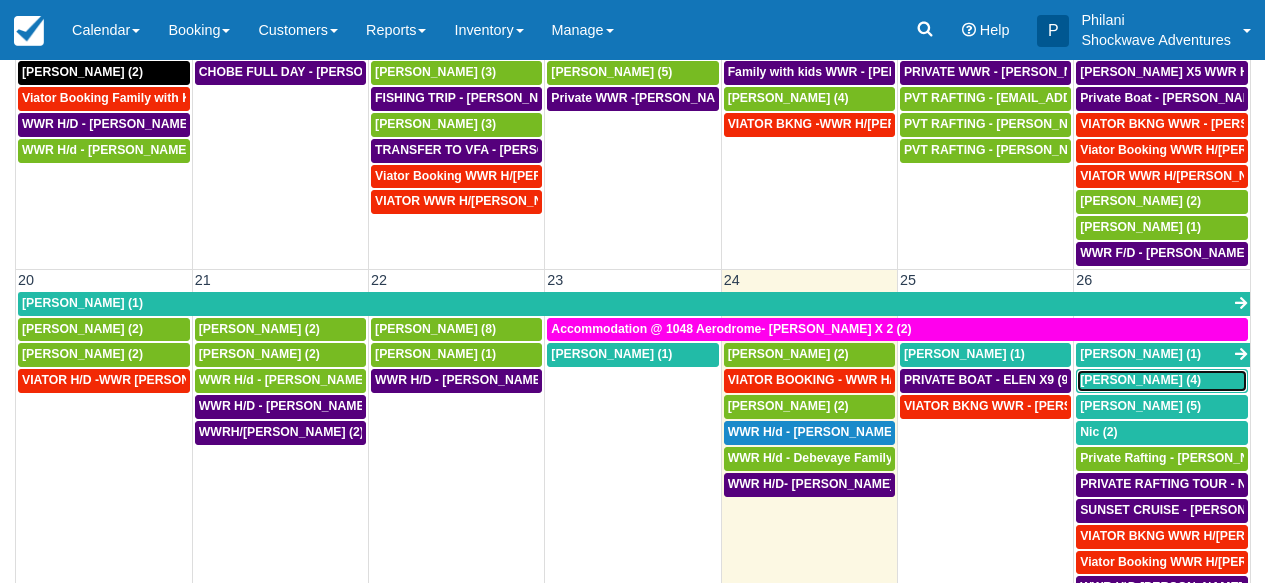 click on "Martin Preuss Nielsen (4)" 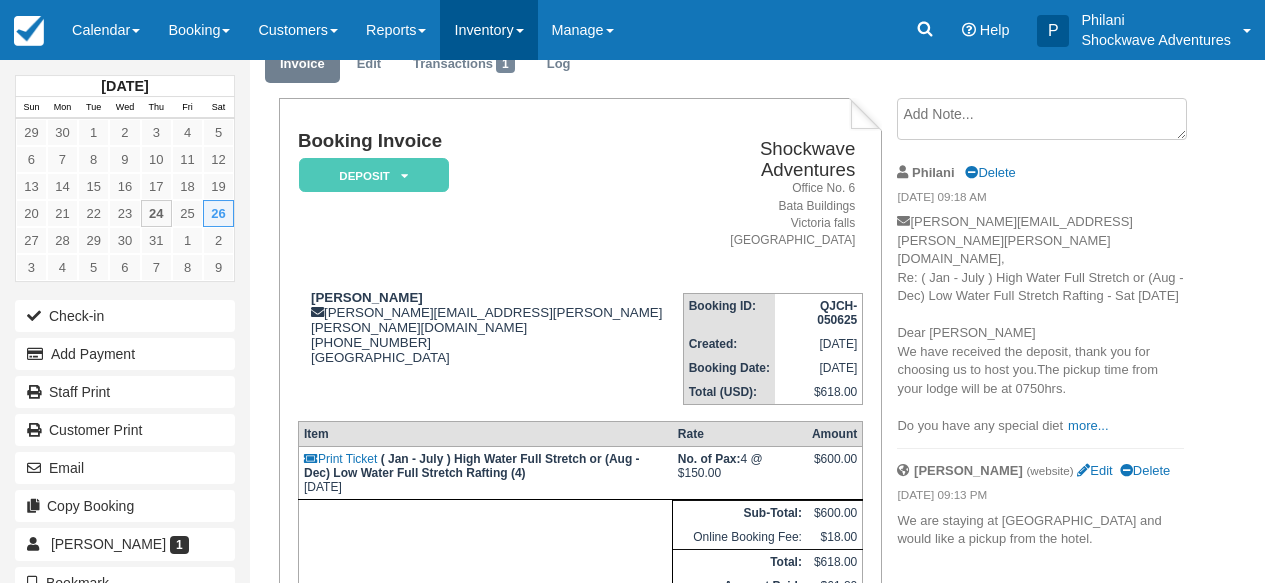 scroll, scrollTop: 80, scrollLeft: 0, axis: vertical 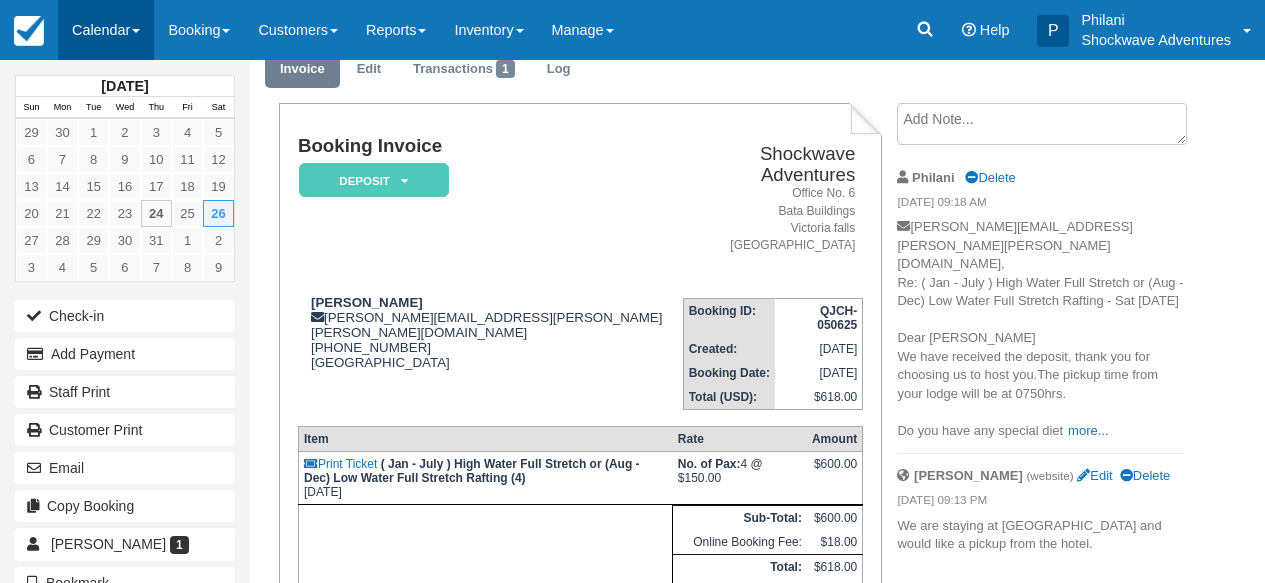 click on "Calendar" at bounding box center (106, 30) 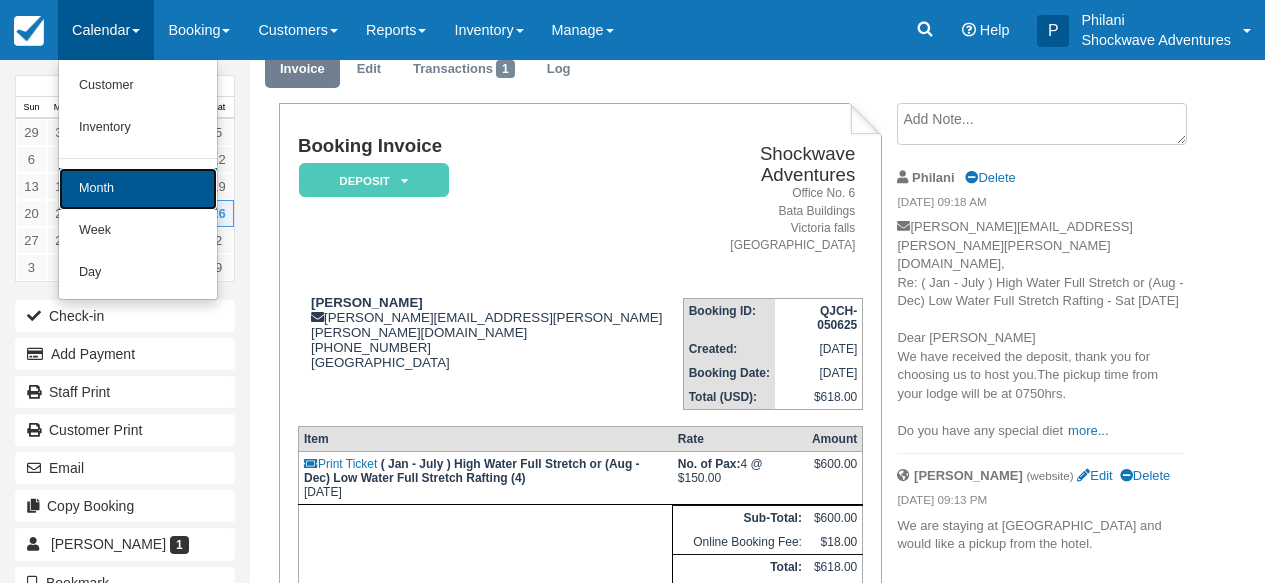 click on "Month" at bounding box center [138, 189] 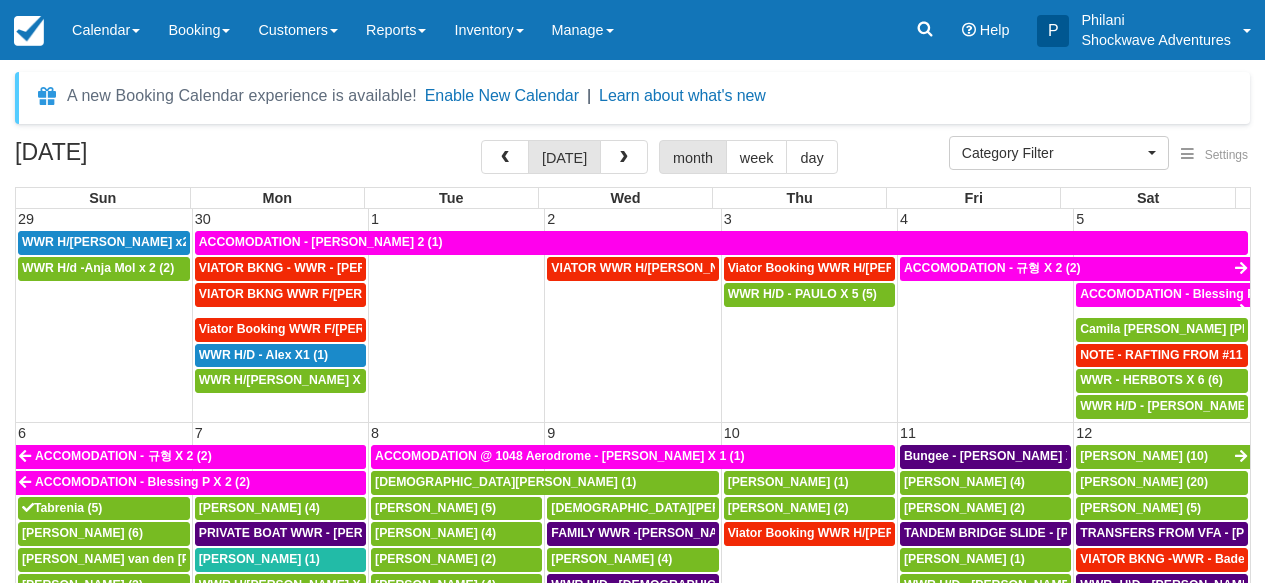 select 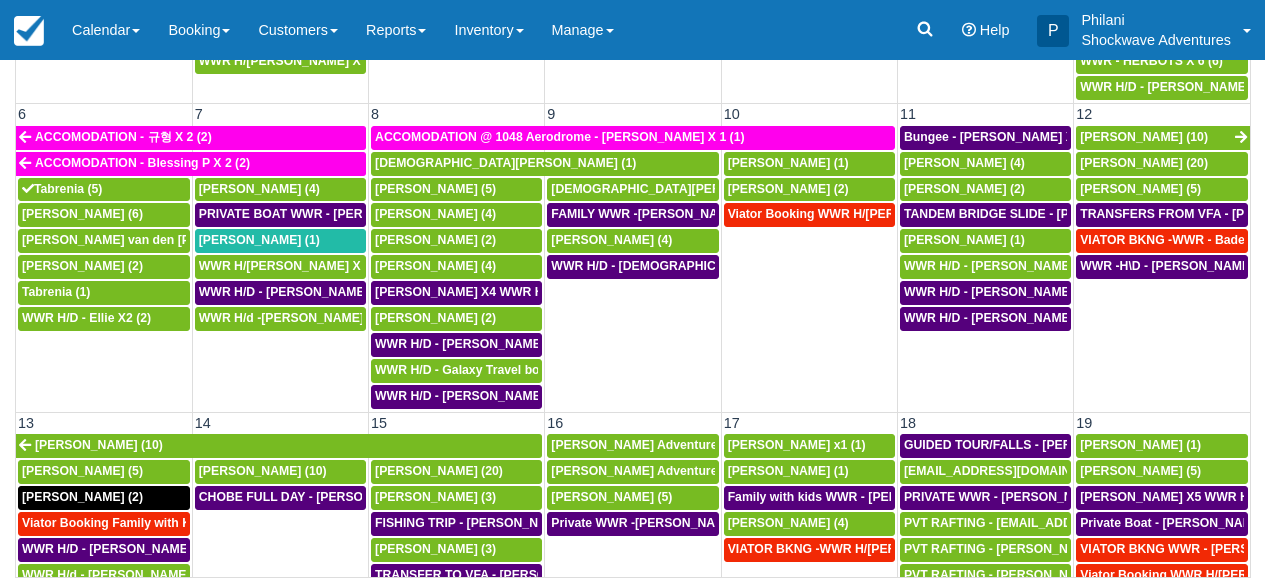 scroll, scrollTop: 319, scrollLeft: 0, axis: vertical 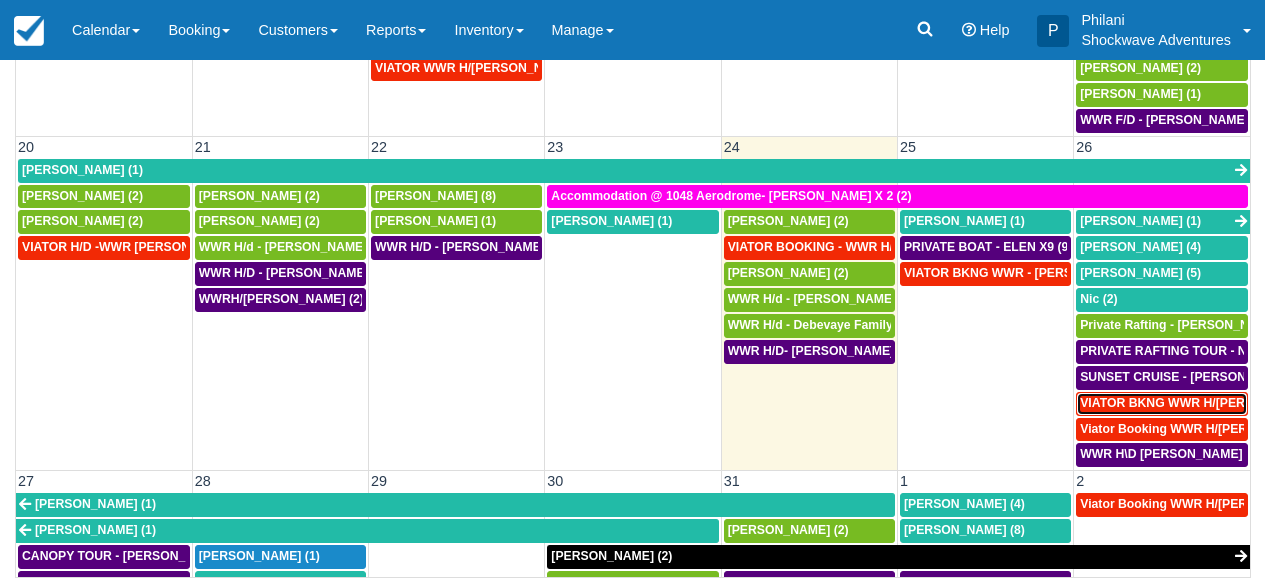 click on "VIATOR BKNG  WWR H/D - Garnick, Terri X 2 (2)" at bounding box center [1219, 403] 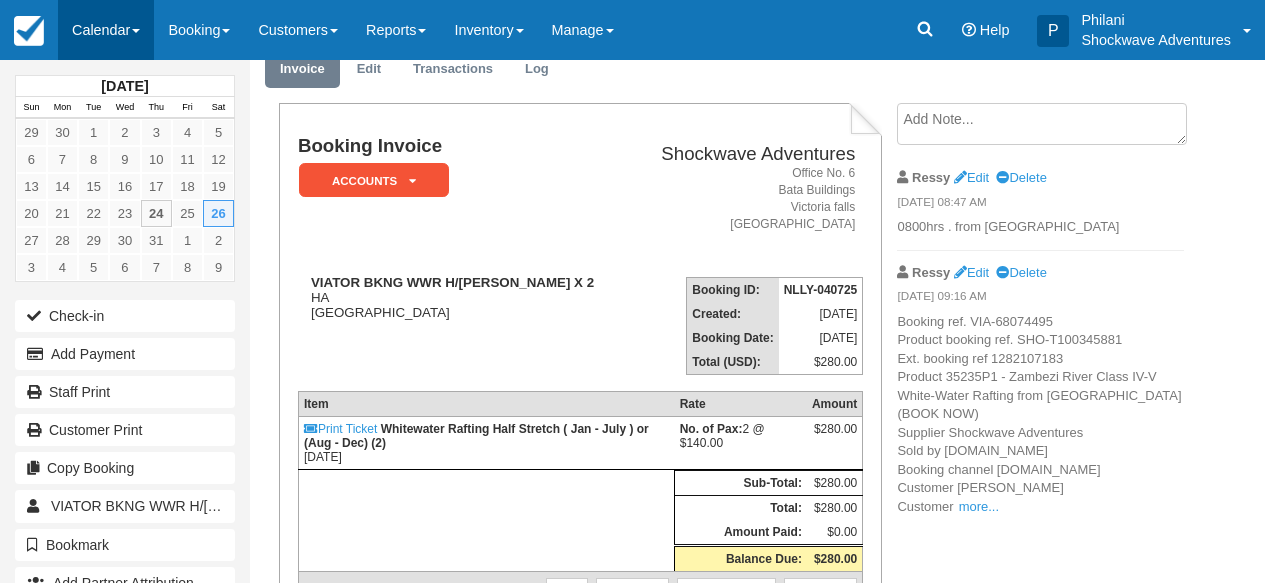 scroll, scrollTop: 80, scrollLeft: 0, axis: vertical 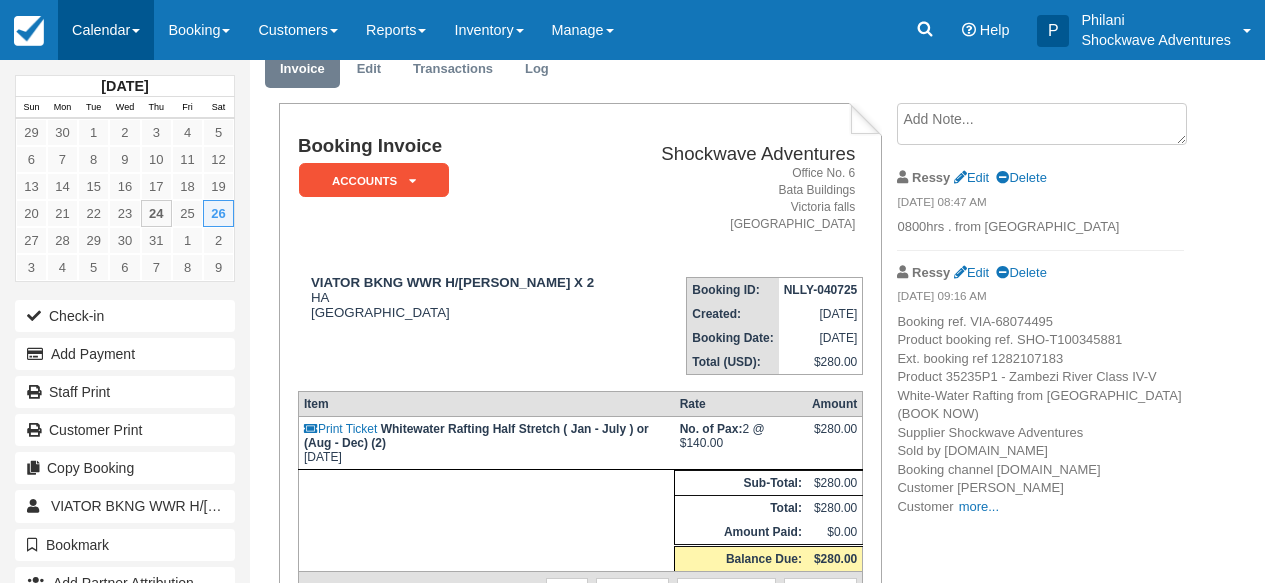 click on "Calendar" at bounding box center (106, 30) 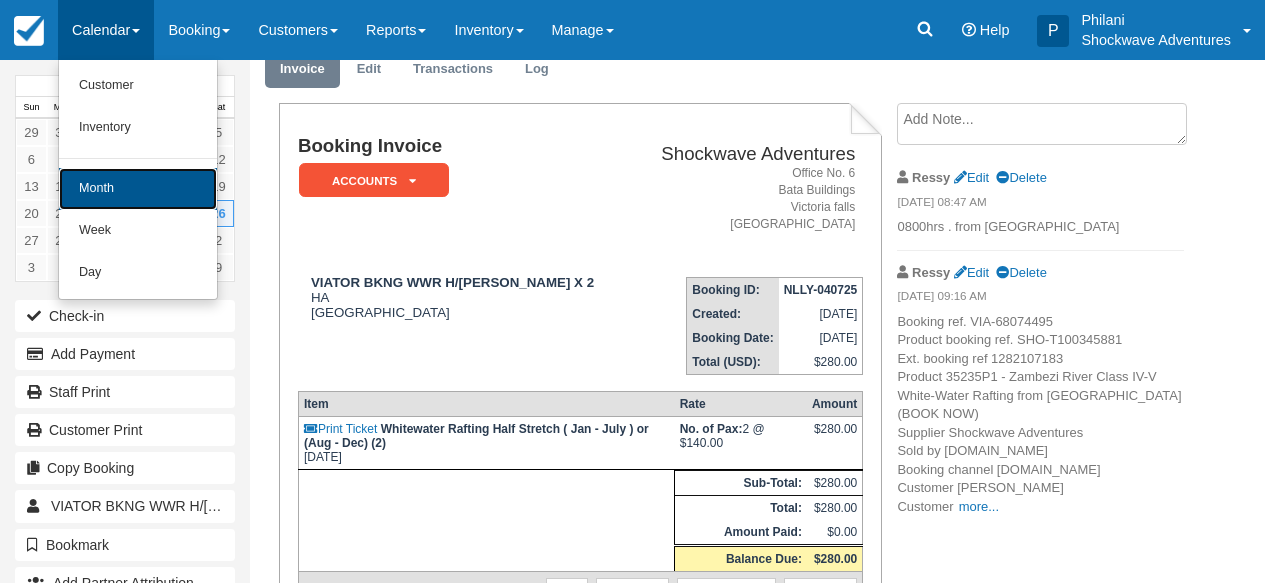 click on "Month" at bounding box center [138, 189] 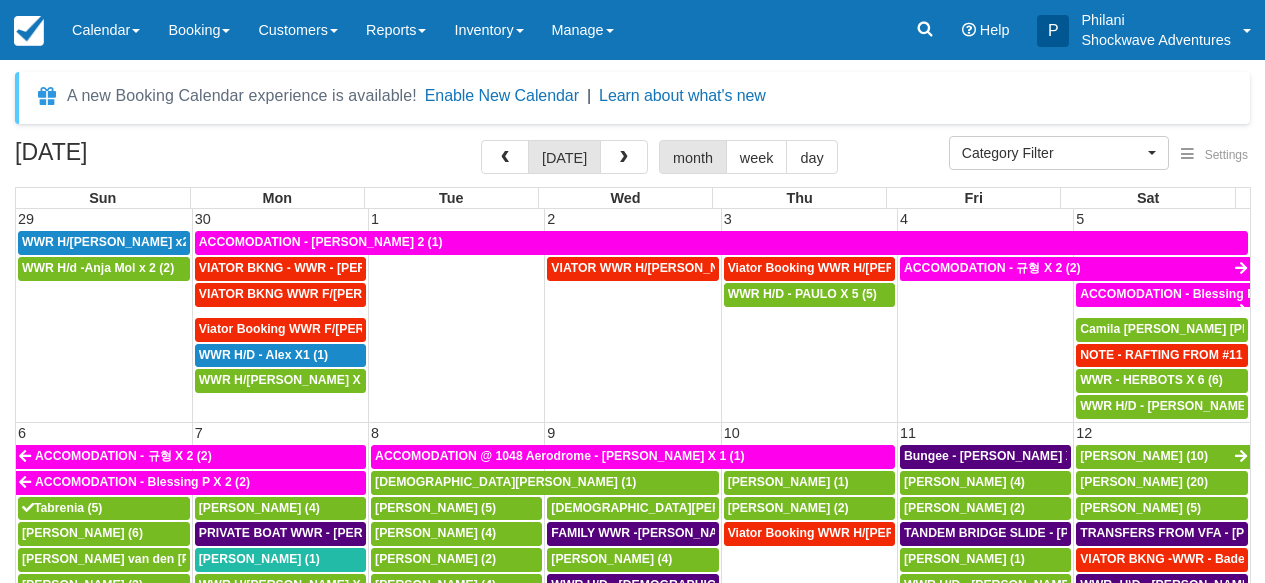 select 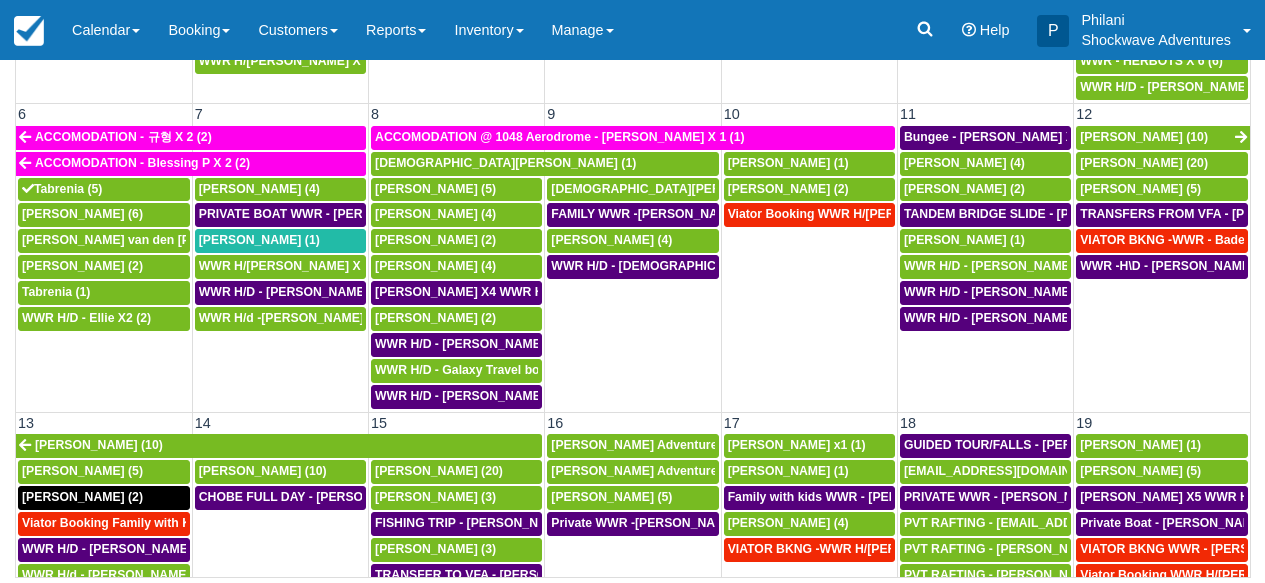 scroll, scrollTop: 319, scrollLeft: 0, axis: vertical 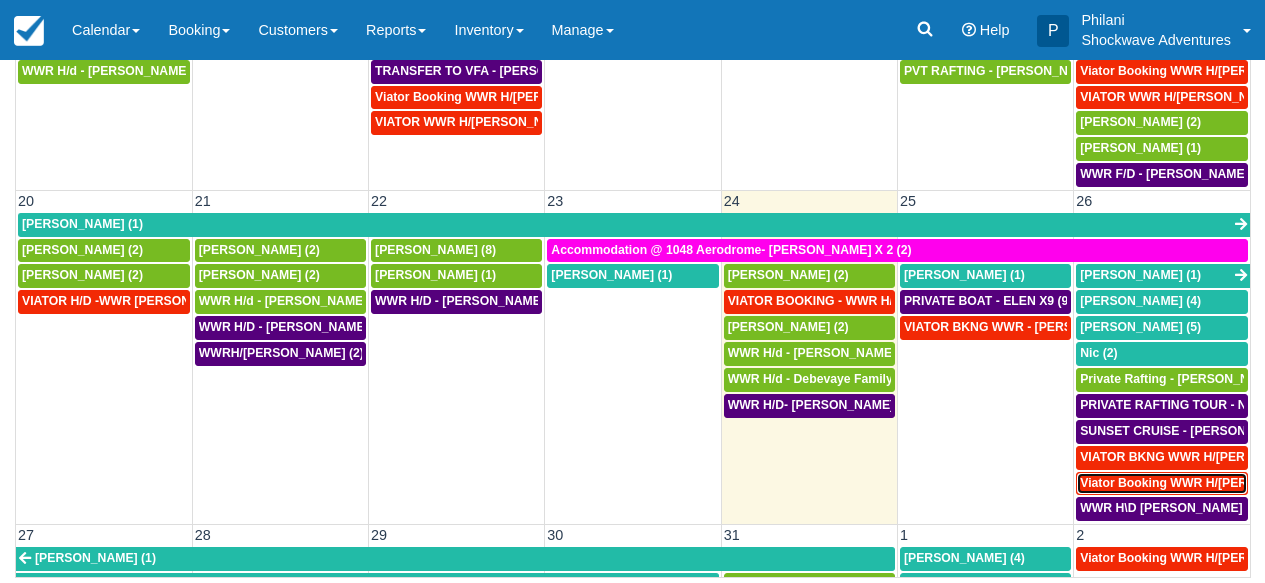 click on "Viator Booking WWR H/d - Pichardo, Yoneiri X 2 (2)" at bounding box center [1244, 483] 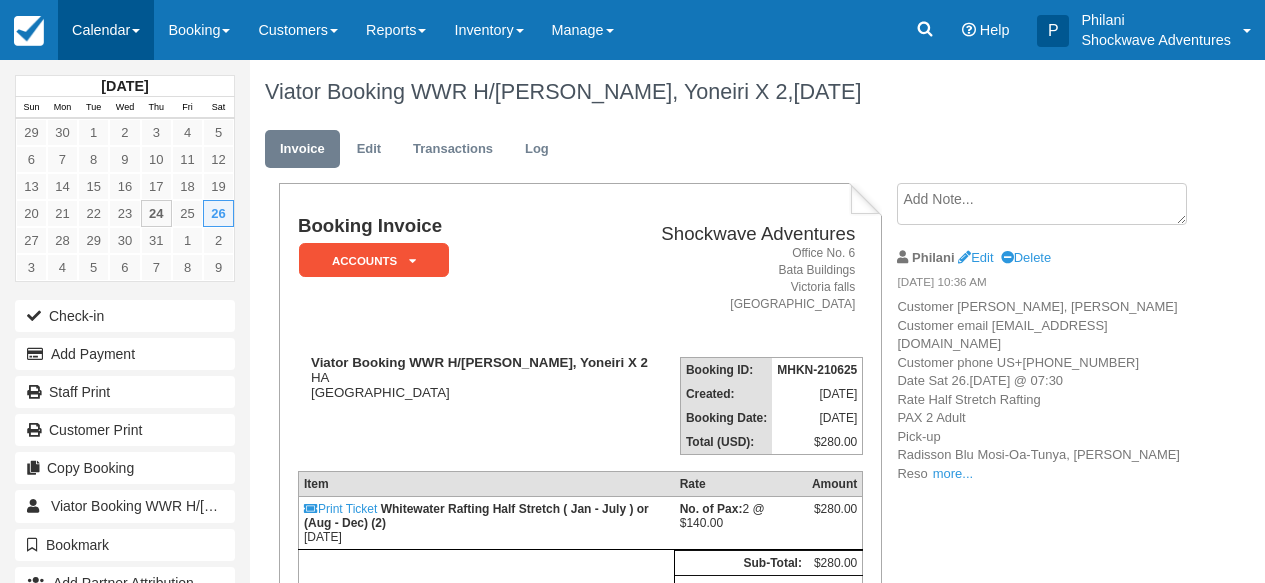 scroll, scrollTop: 0, scrollLeft: 0, axis: both 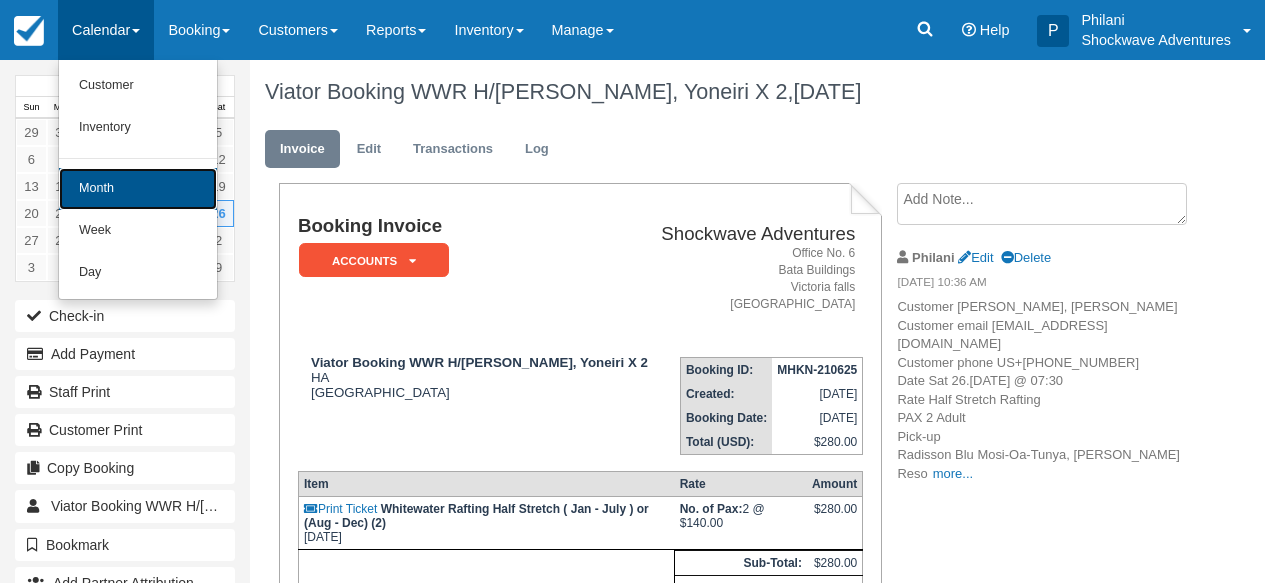 click on "Month" at bounding box center [138, 189] 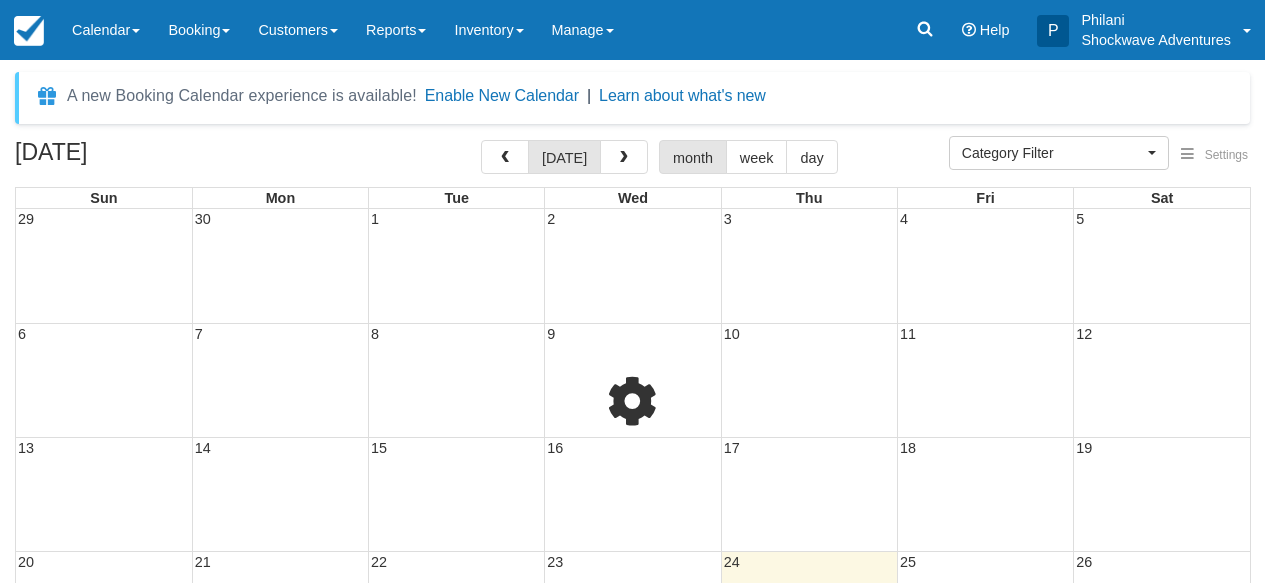 select 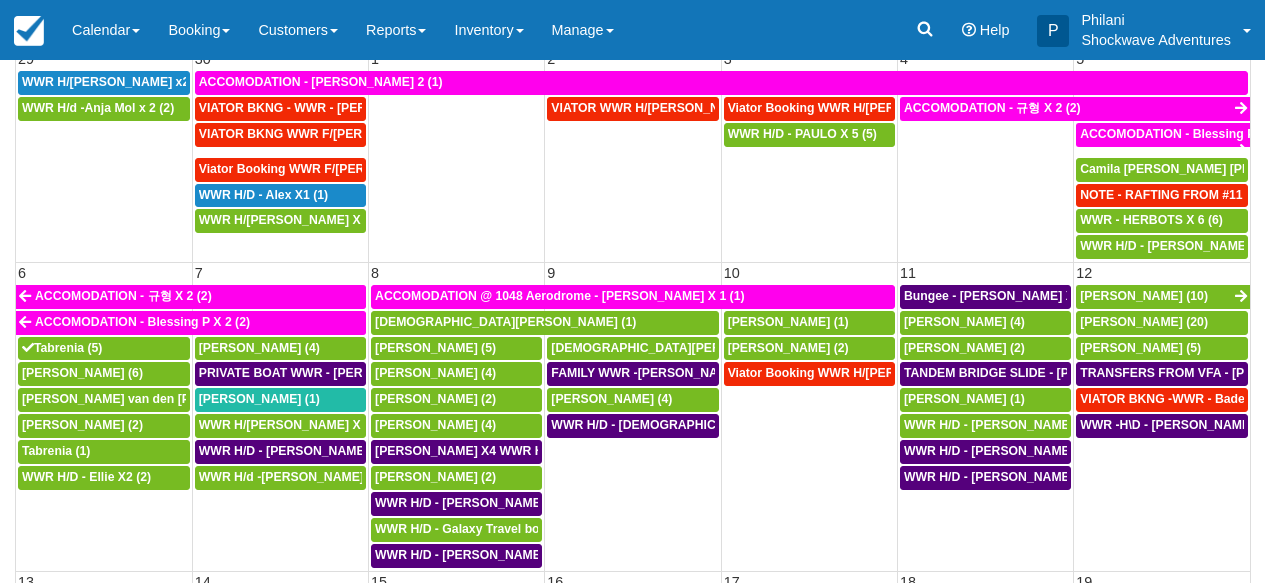 scroll, scrollTop: 160, scrollLeft: 0, axis: vertical 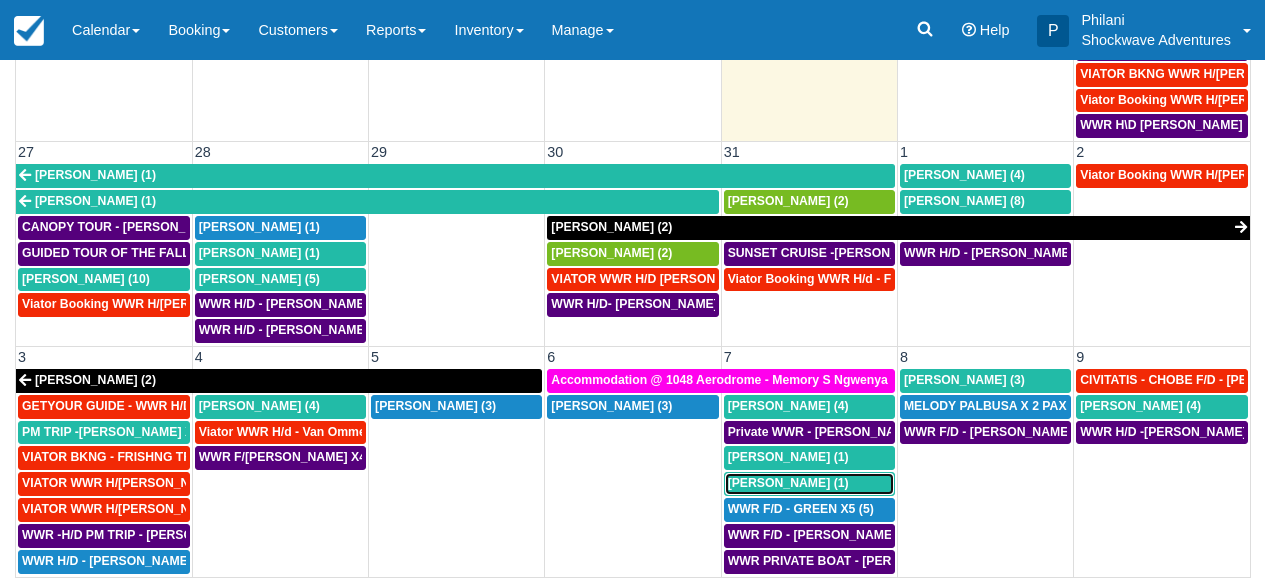 click on "Tanya Wright (1)" at bounding box center (809, 484) 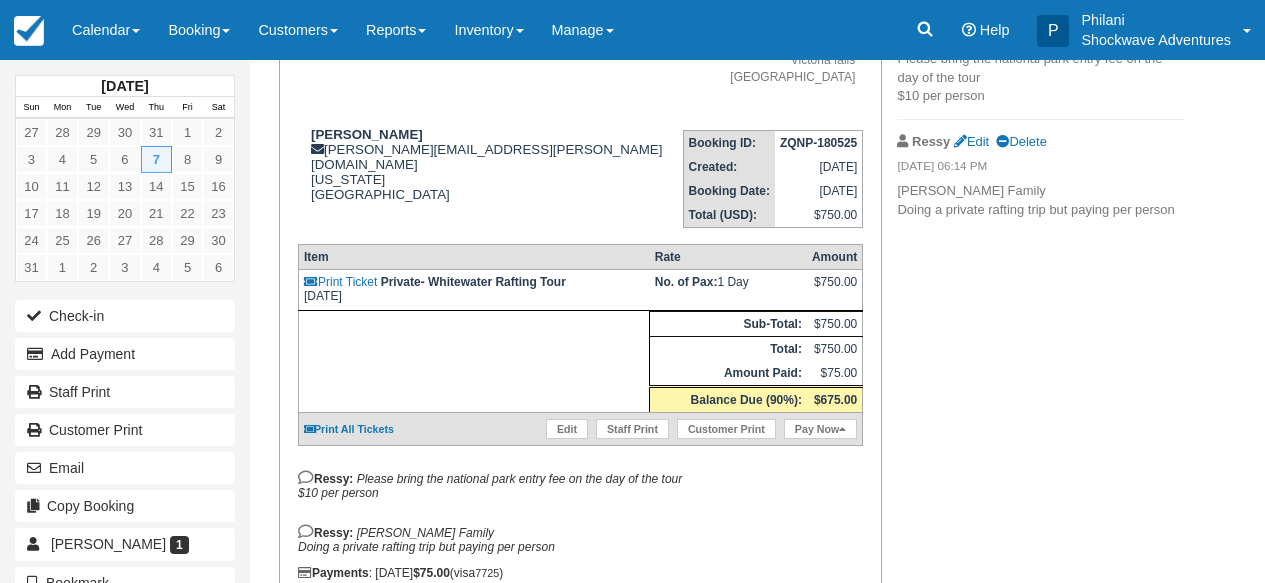 scroll, scrollTop: 240, scrollLeft: 0, axis: vertical 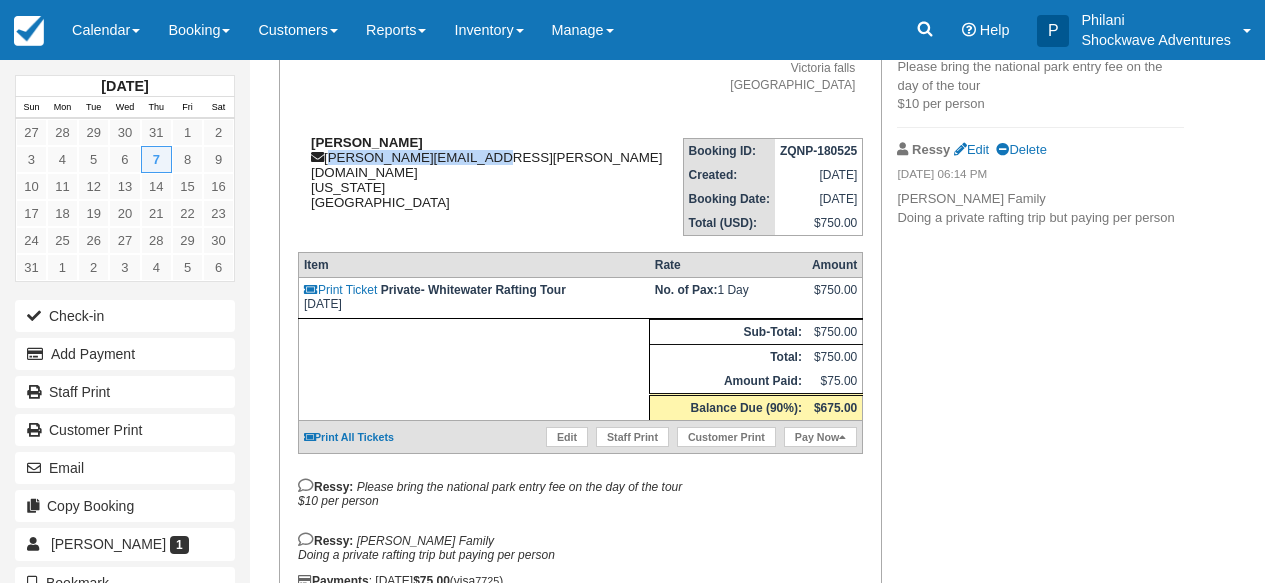 drag, startPoint x: 327, startPoint y: 143, endPoint x: 475, endPoint y: 145, distance: 148.01352 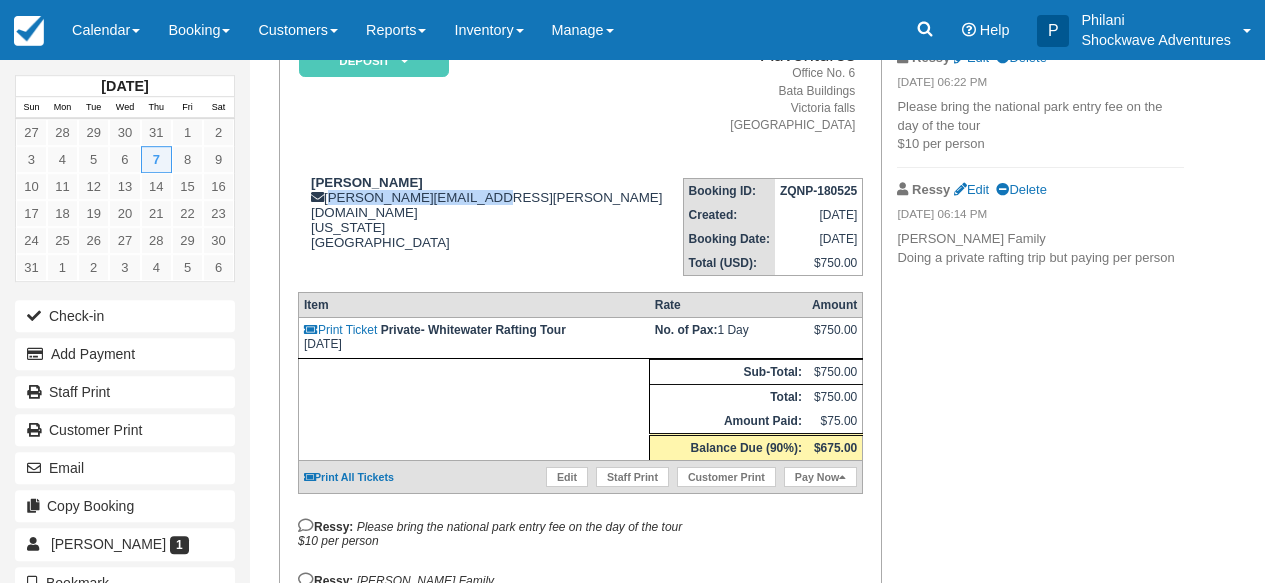 scroll, scrollTop: 176, scrollLeft: 0, axis: vertical 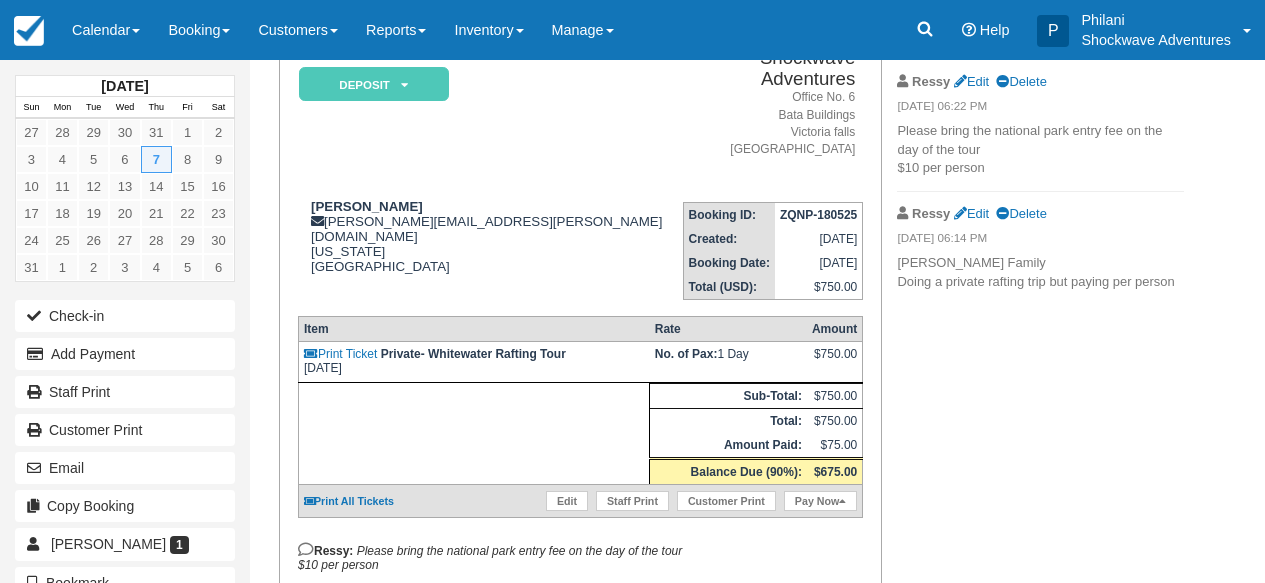 click on "Booking ID:
ZQNP-180525
Created:
May 18, 2025
Booking Date:
August 7, 2025
Total (USD):
$750.00" at bounding box center (768, 243) 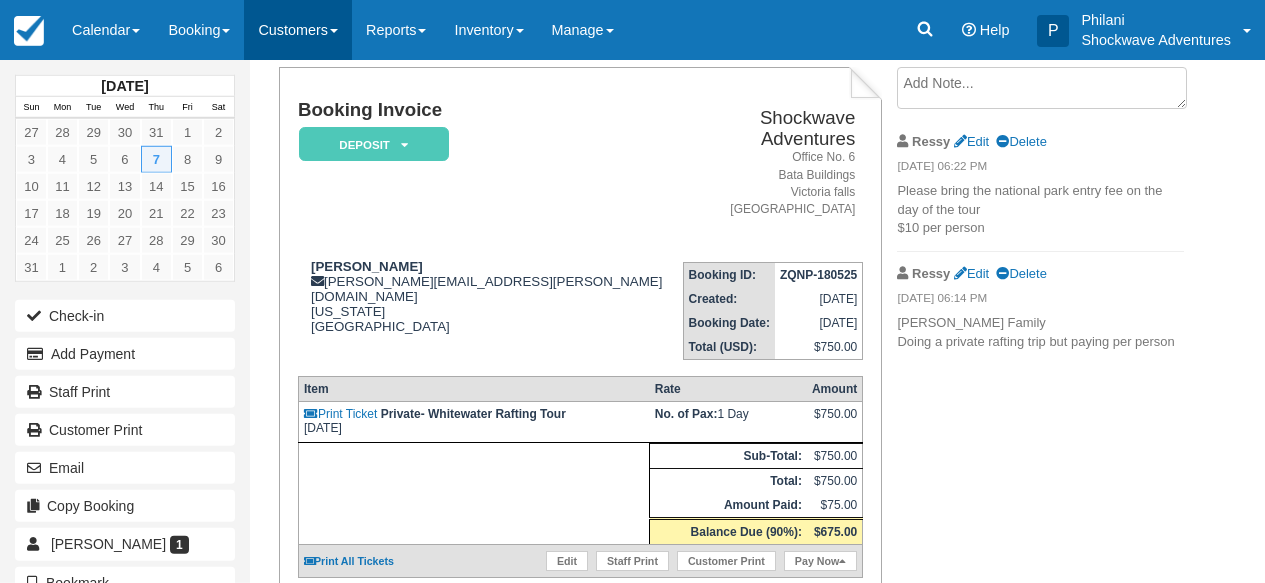 scroll, scrollTop: 112, scrollLeft: 0, axis: vertical 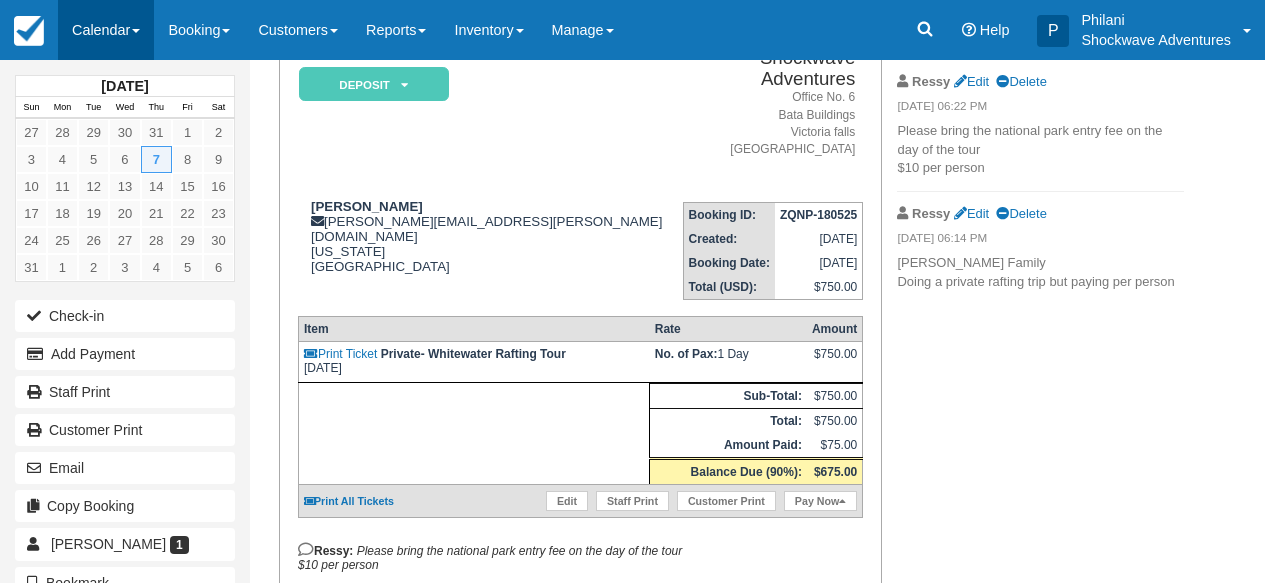 click on "Calendar" at bounding box center [106, 30] 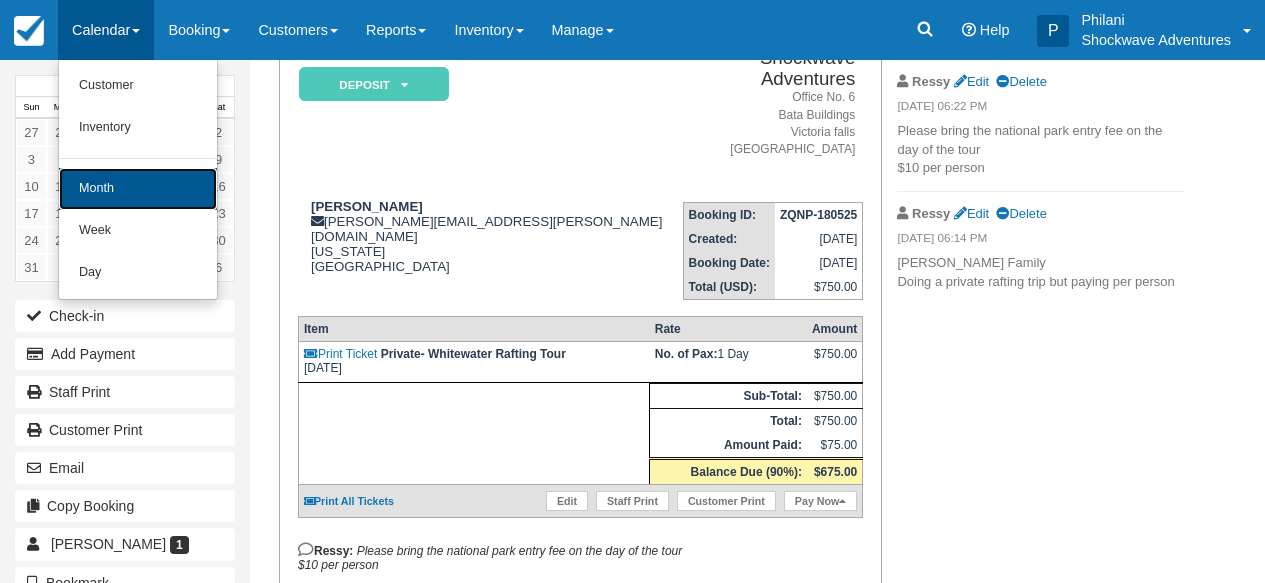click on "Month" at bounding box center (138, 189) 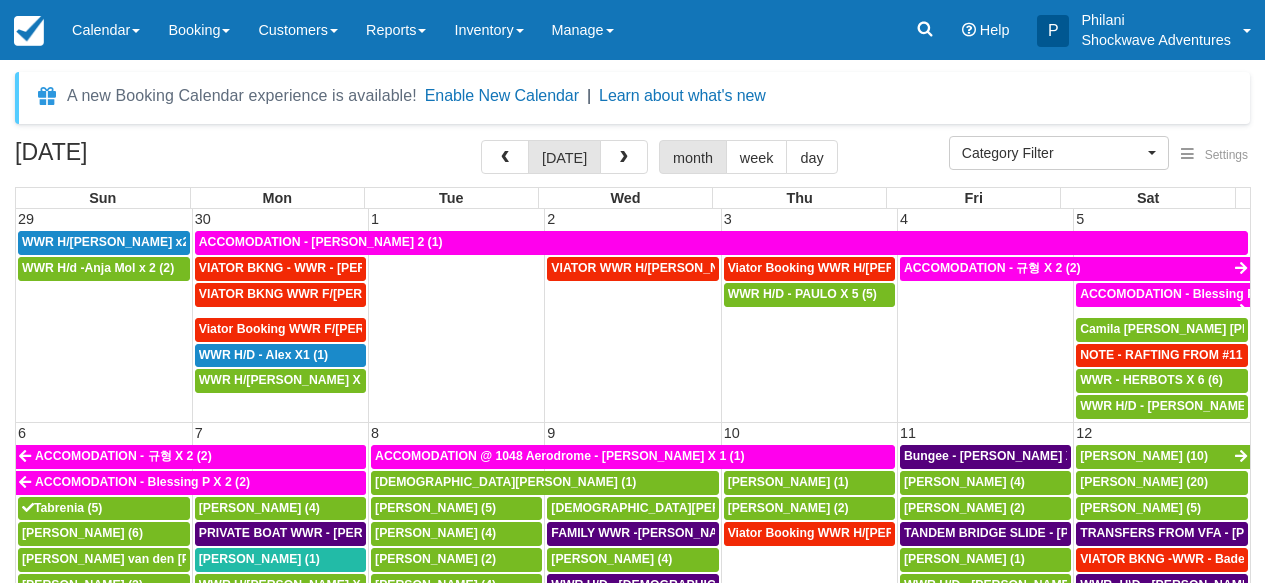 select 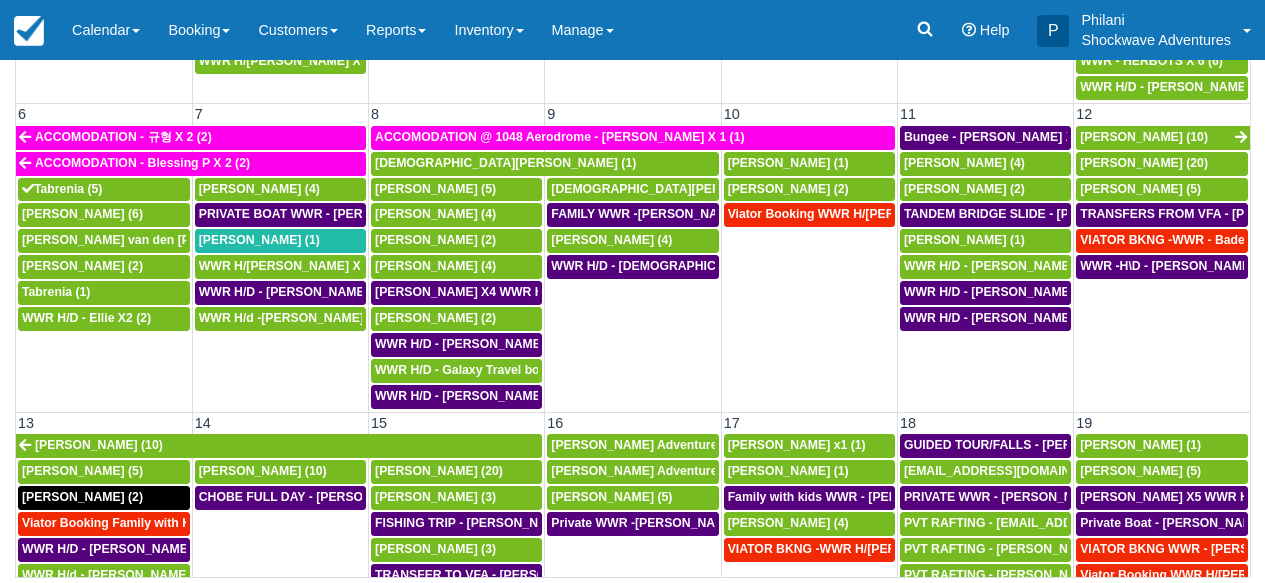 scroll, scrollTop: 319, scrollLeft: 0, axis: vertical 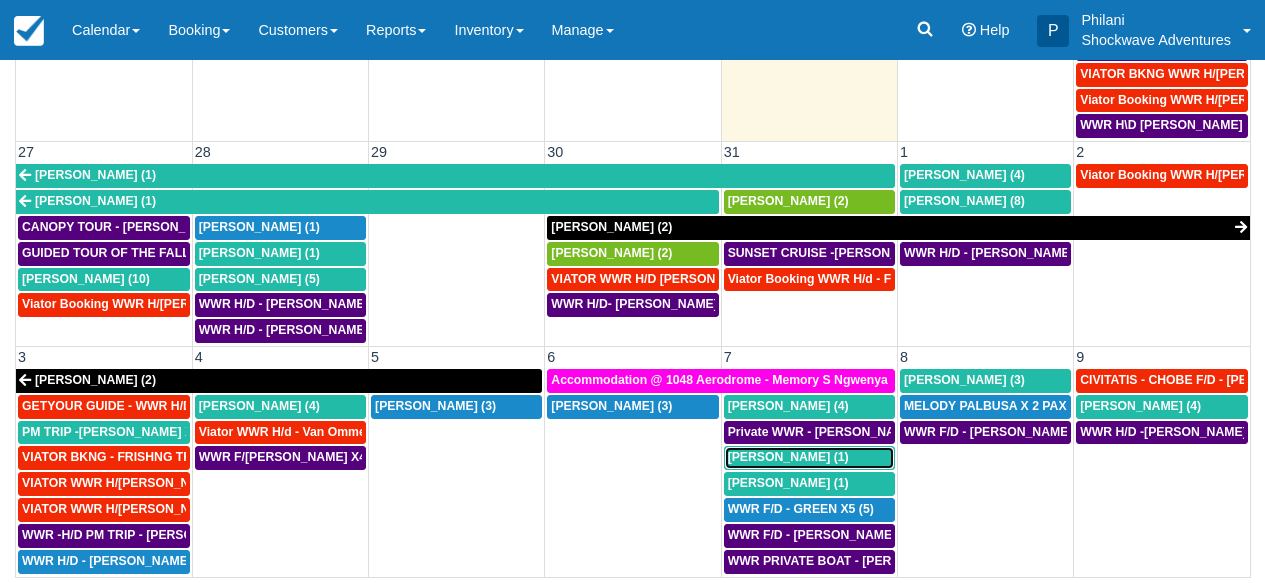 click on "Rachel Rochwerg (1)" at bounding box center [788, 457] 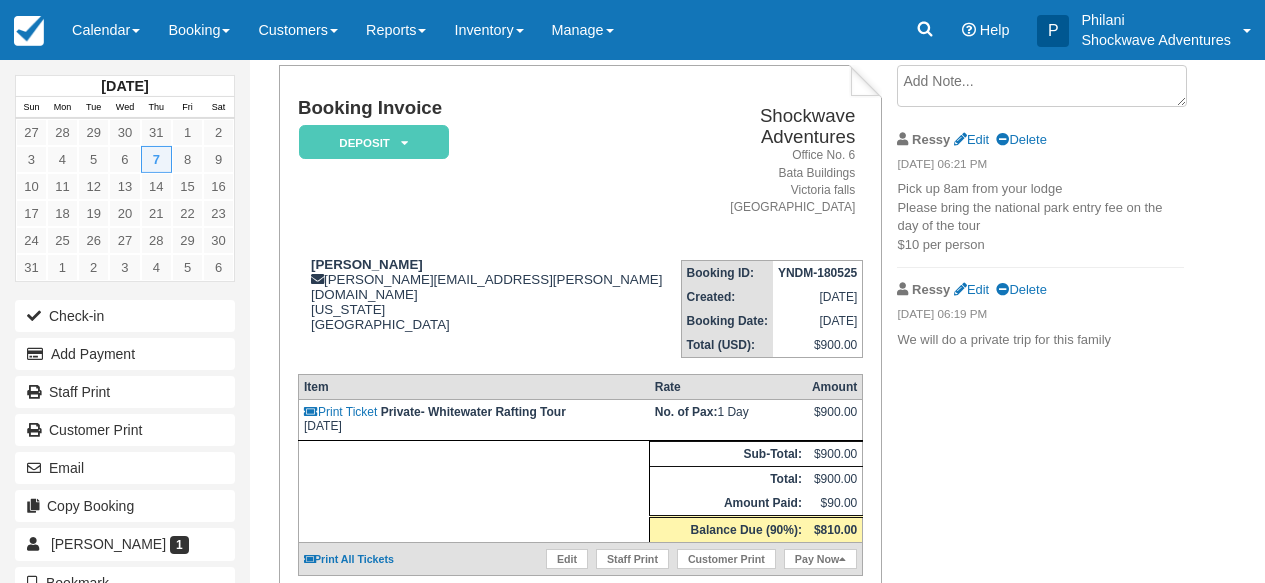 scroll, scrollTop: 64, scrollLeft: 0, axis: vertical 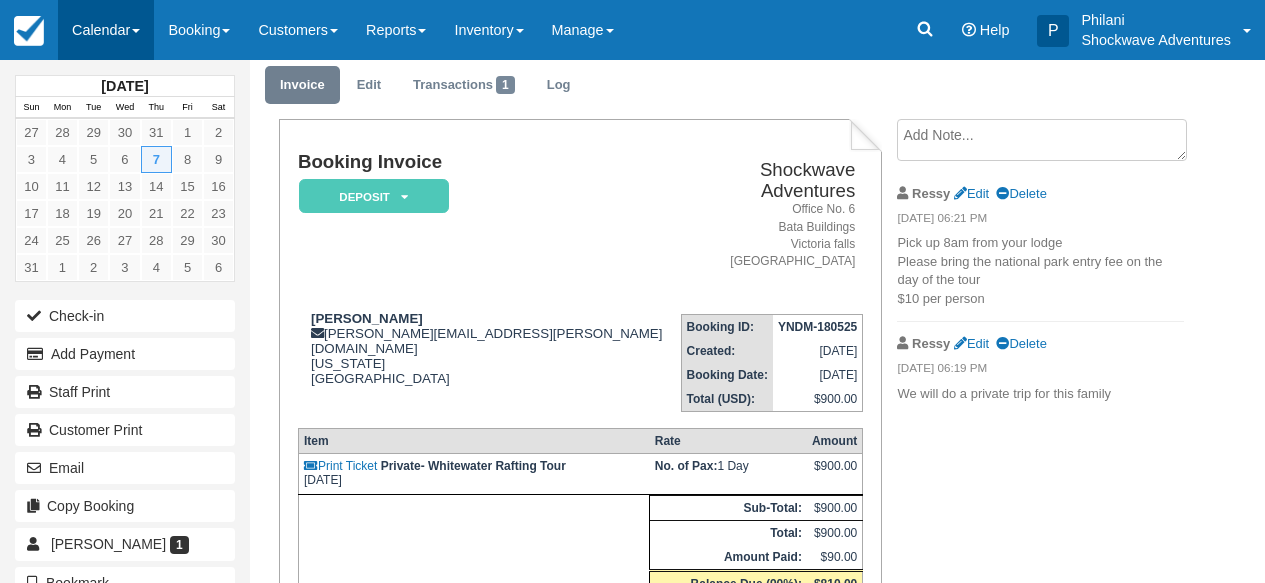 click on "Calendar" at bounding box center (106, 30) 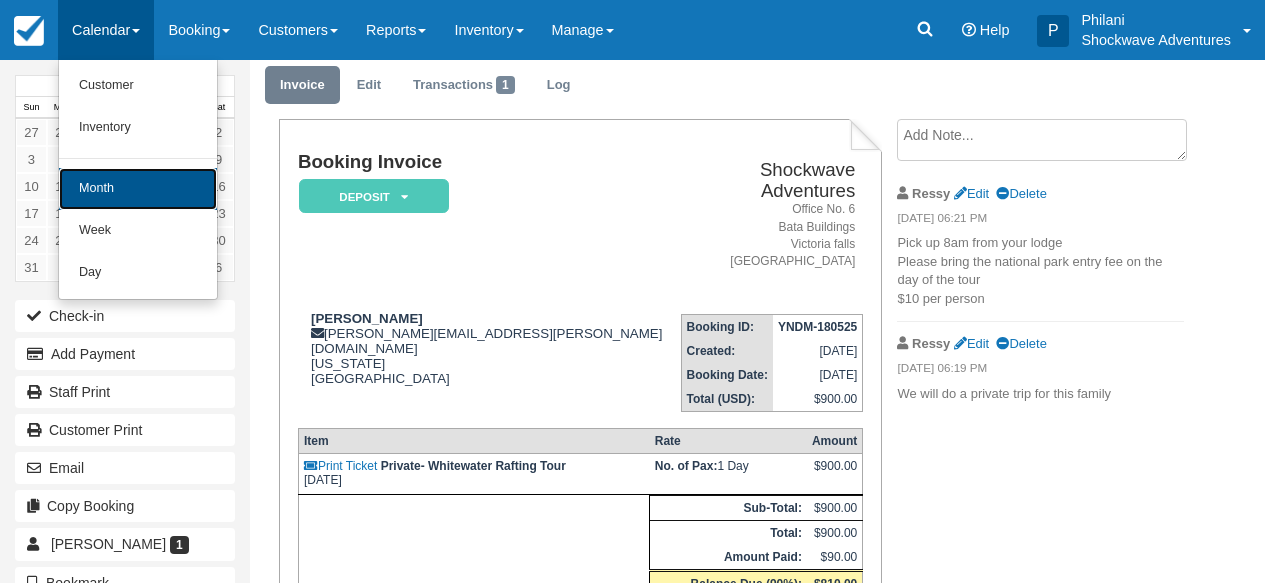 click on "Month" at bounding box center [138, 189] 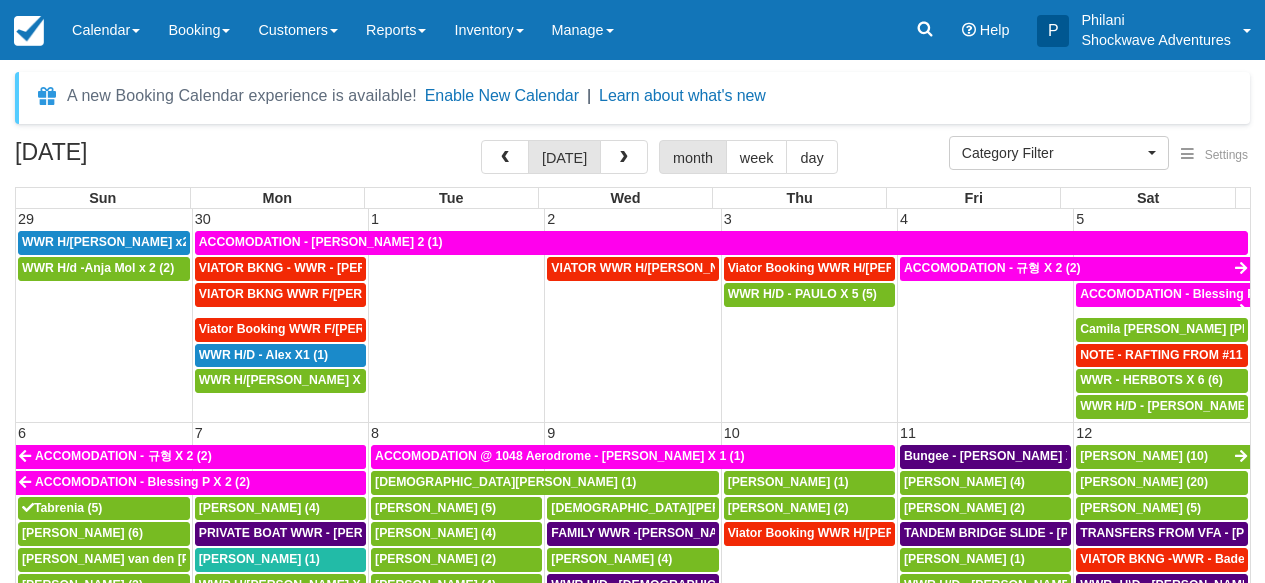 select 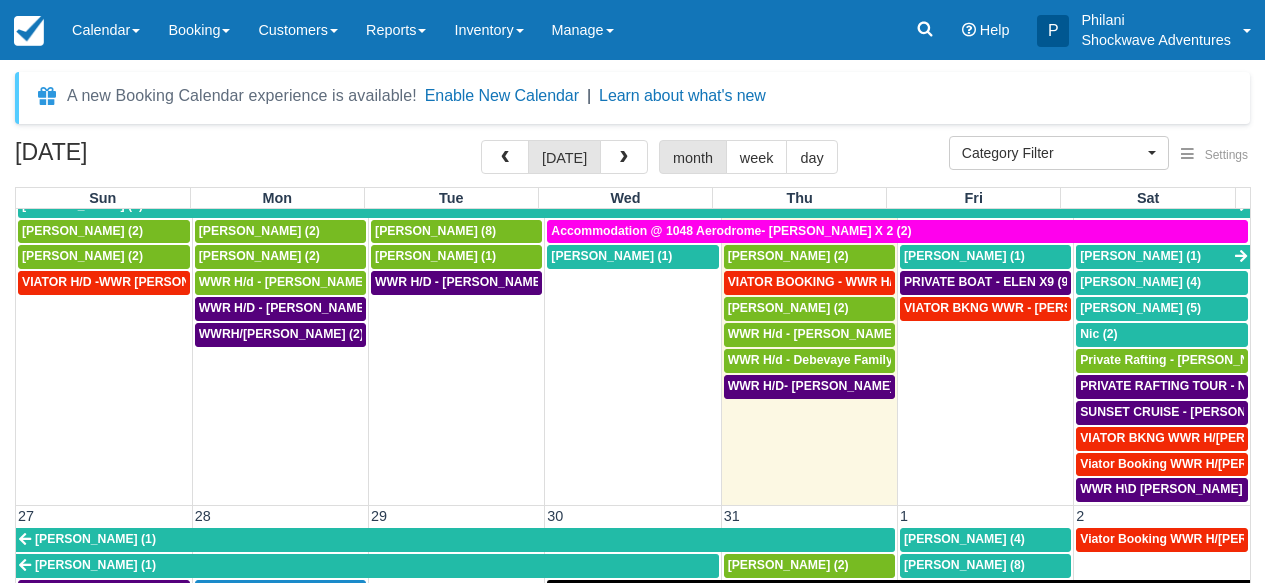 scroll, scrollTop: 888, scrollLeft: 0, axis: vertical 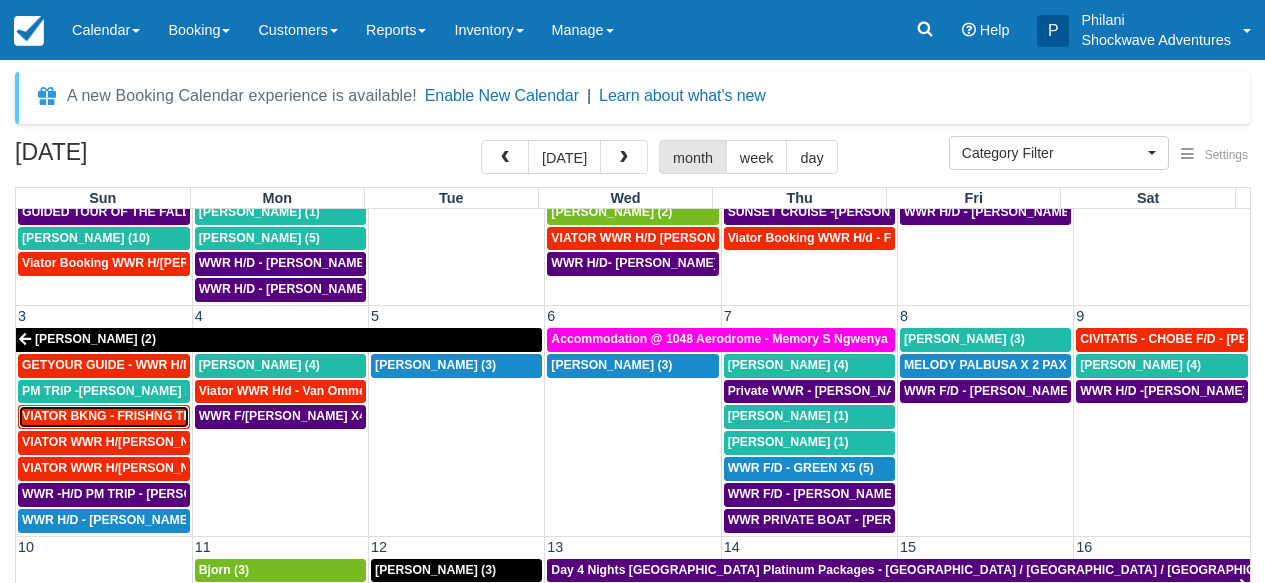 click on "VIATOR BKNG - FRISHNG TRIP - [PERSON_NAME] X 5 (4)" at bounding box center (189, 416) 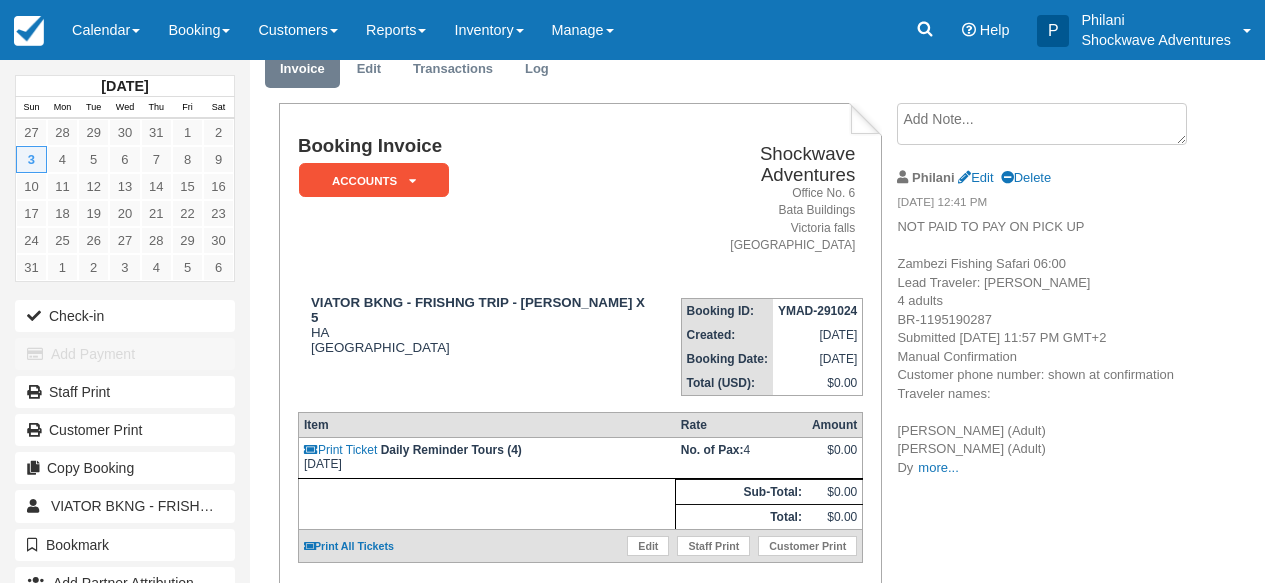 scroll, scrollTop: 80, scrollLeft: 0, axis: vertical 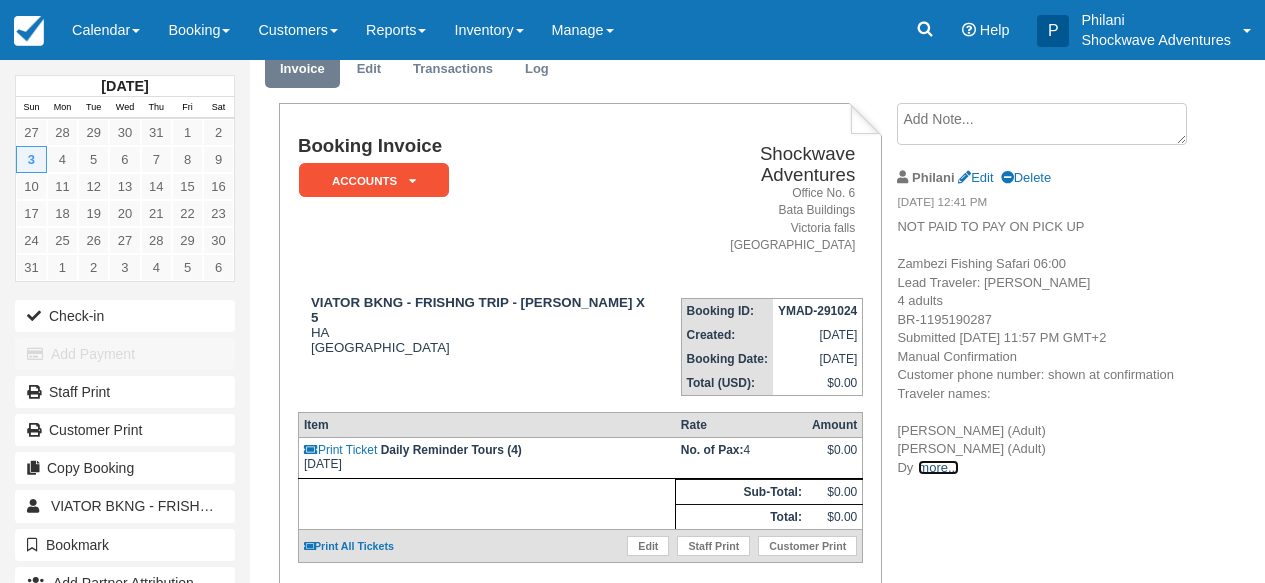 drag, startPoint x: 941, startPoint y: 467, endPoint x: 978, endPoint y: 473, distance: 37.48333 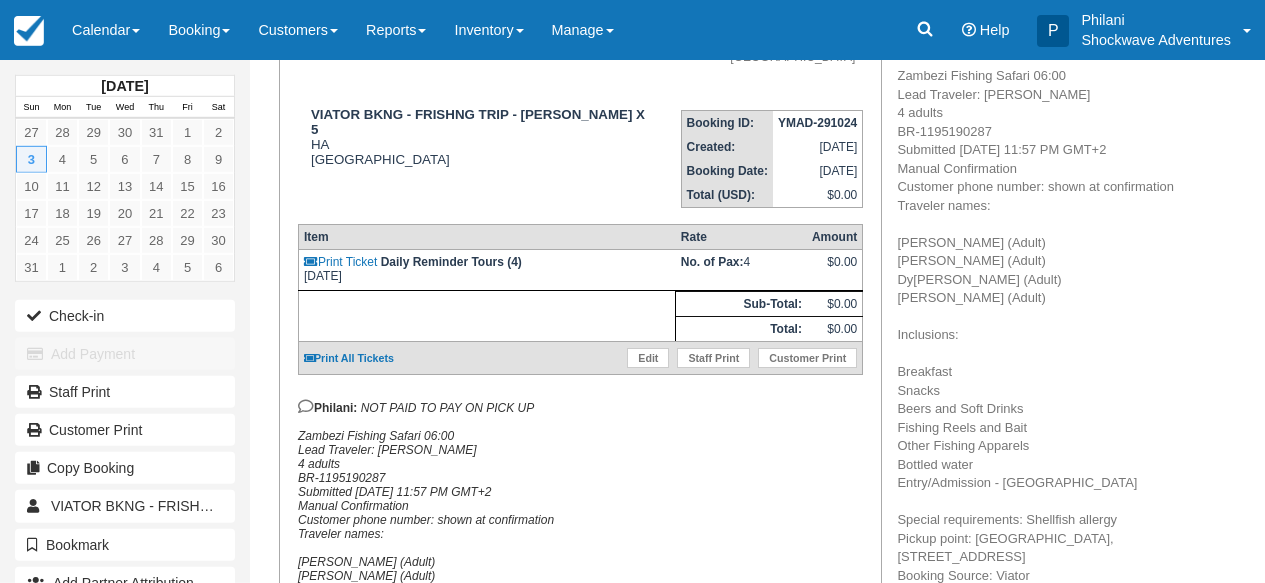 scroll, scrollTop: 224, scrollLeft: 0, axis: vertical 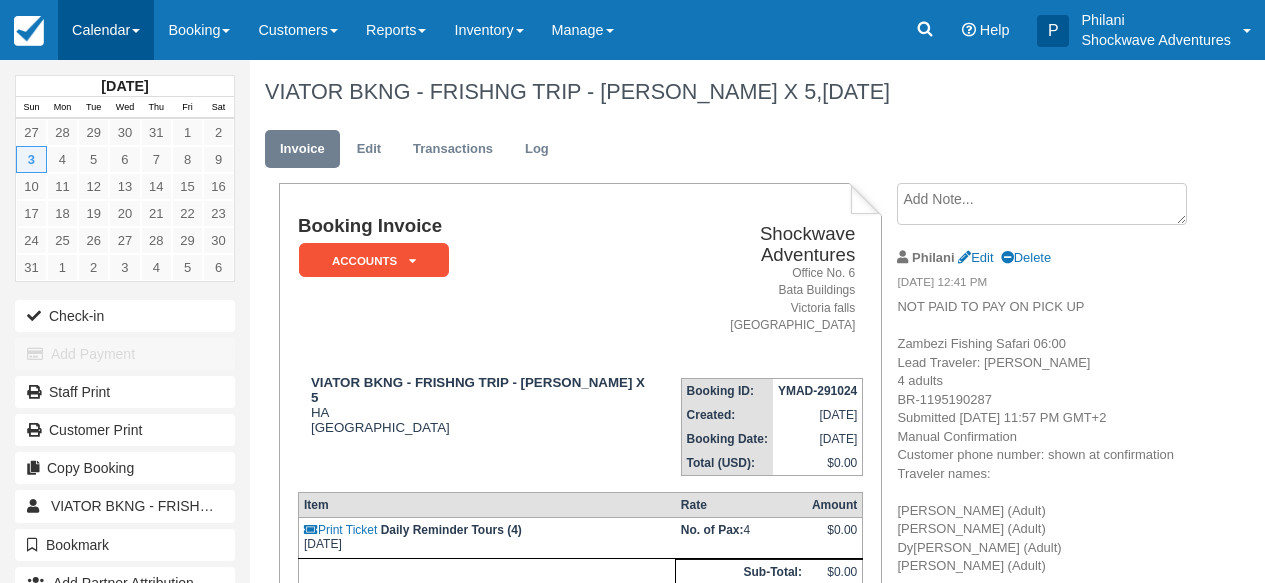 click on "Calendar" at bounding box center (106, 30) 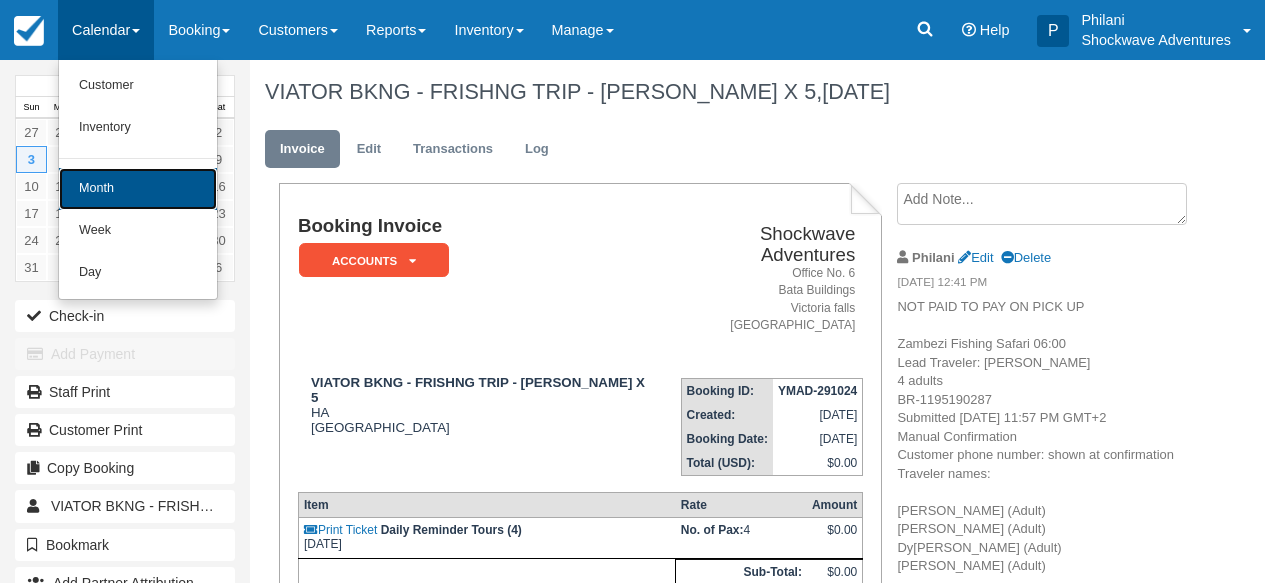 click on "Month" at bounding box center (138, 189) 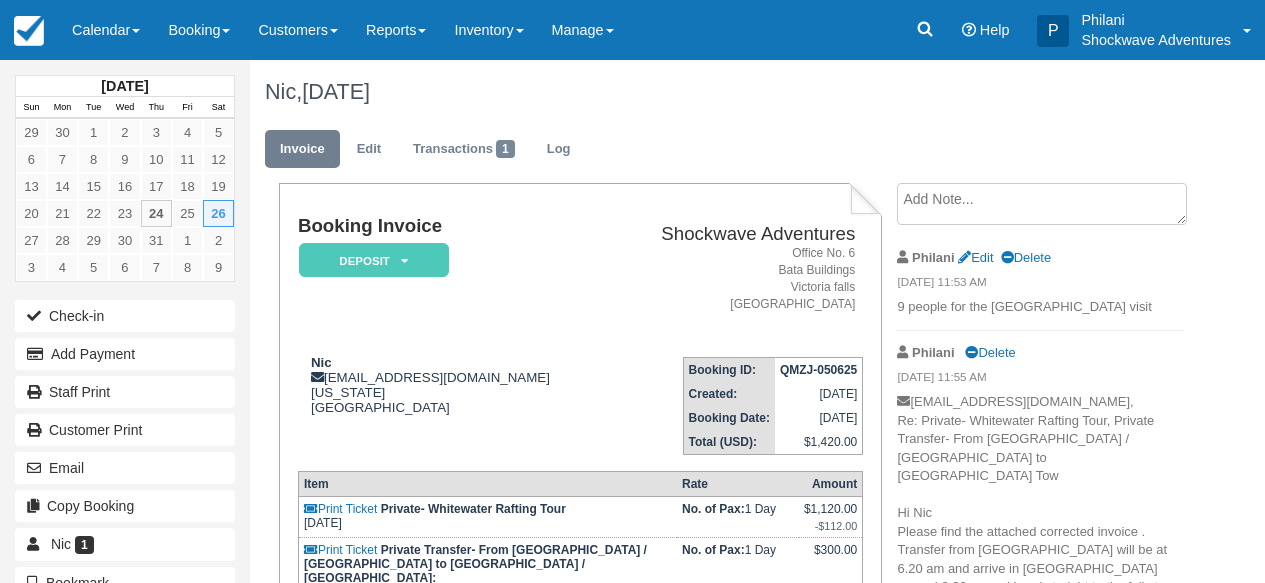 scroll, scrollTop: 76, scrollLeft: 0, axis: vertical 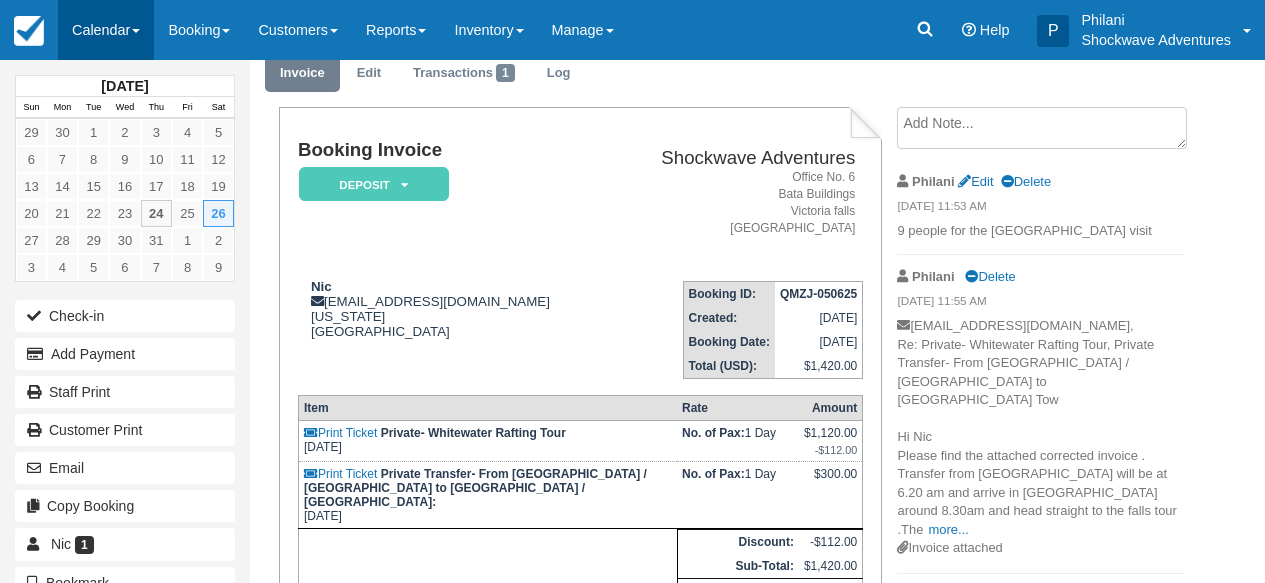 click on "Calendar" at bounding box center [106, 30] 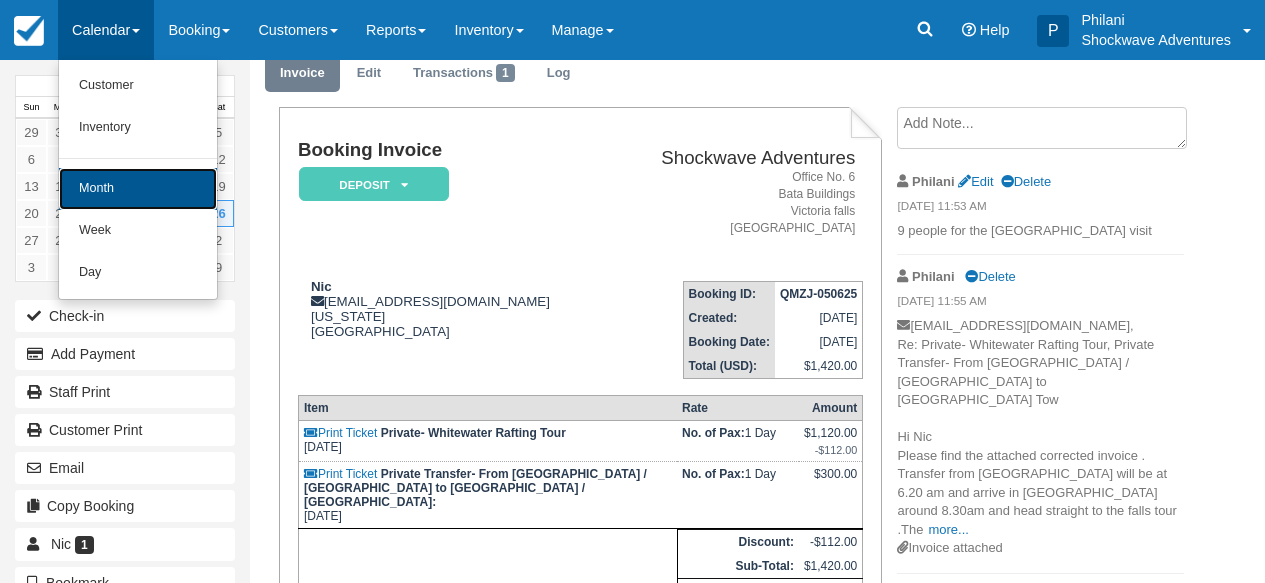 click on "Month" at bounding box center (138, 189) 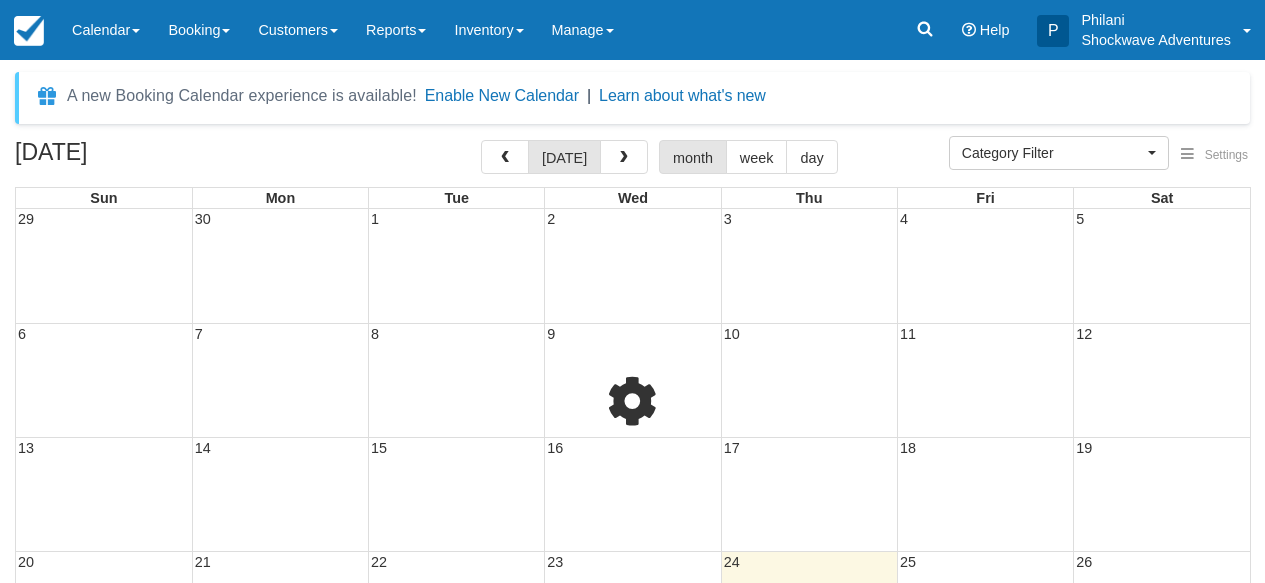 select 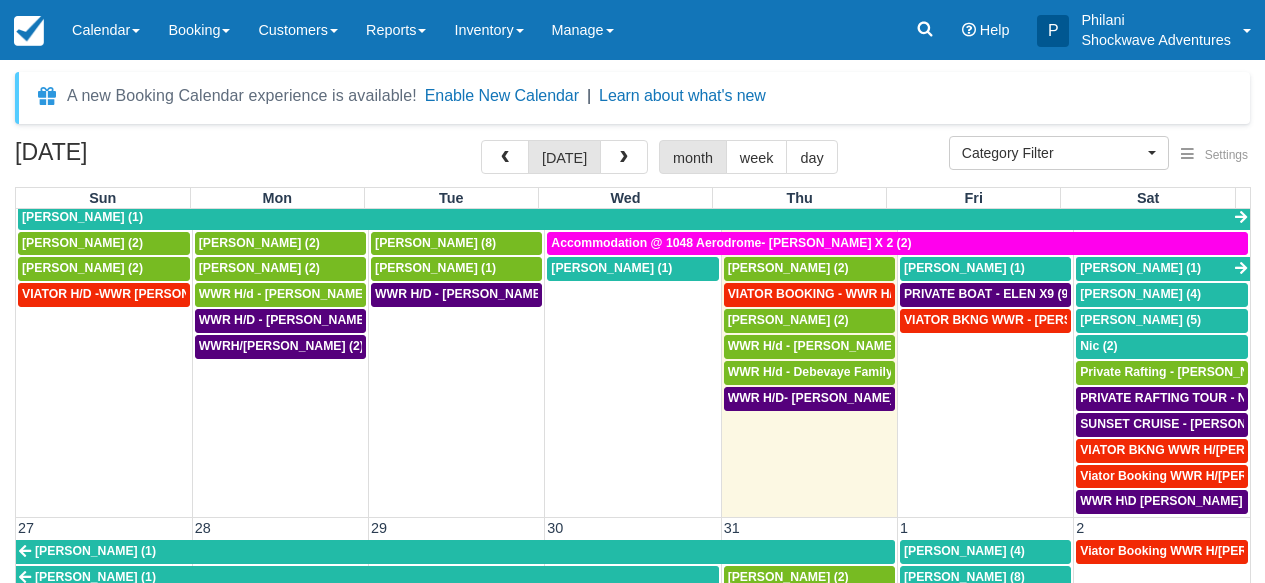 scroll, scrollTop: 834, scrollLeft: 0, axis: vertical 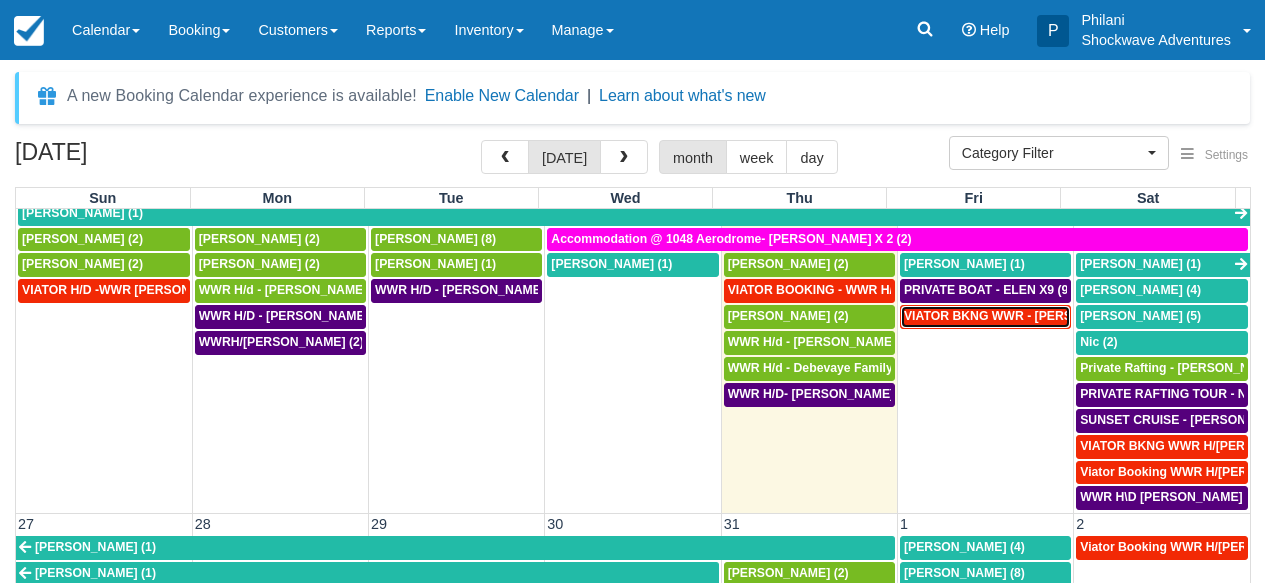 click on "VIATOR BKNG WWR - [PERSON_NAME] X 2 (2)" at bounding box center (1040, 316) 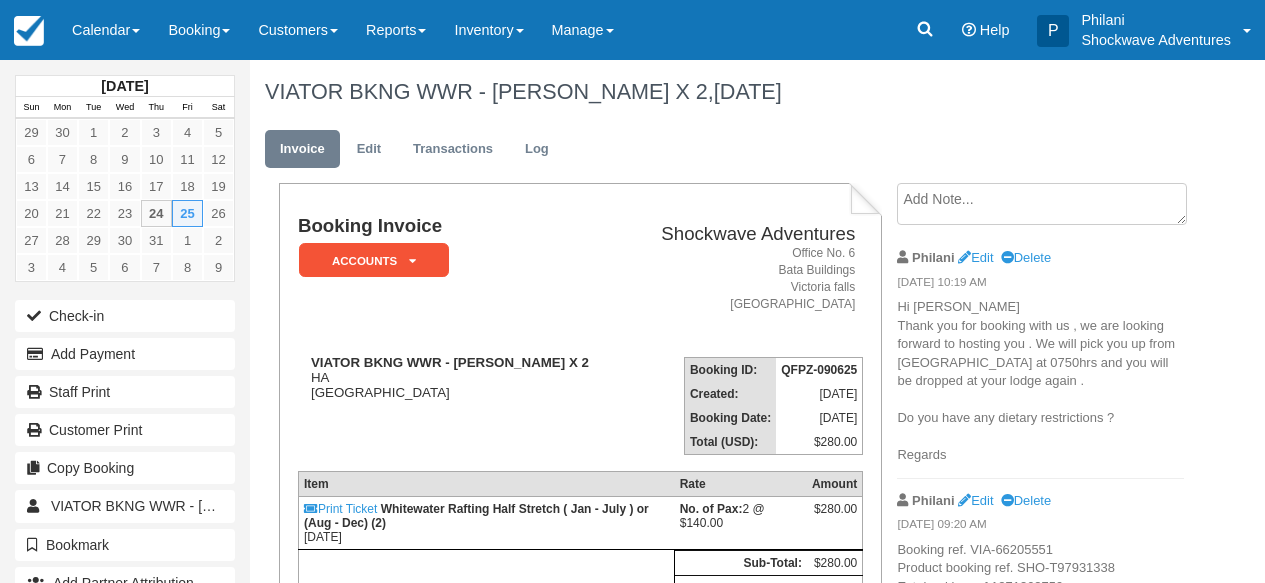 scroll, scrollTop: 0, scrollLeft: 0, axis: both 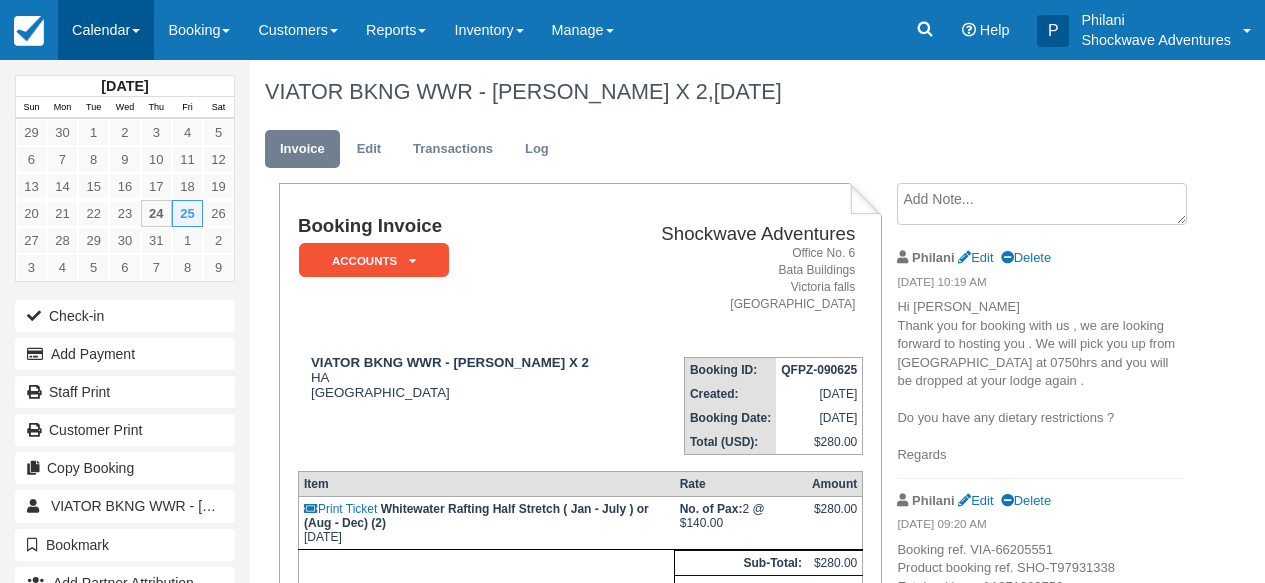 click on "Calendar" at bounding box center [106, 30] 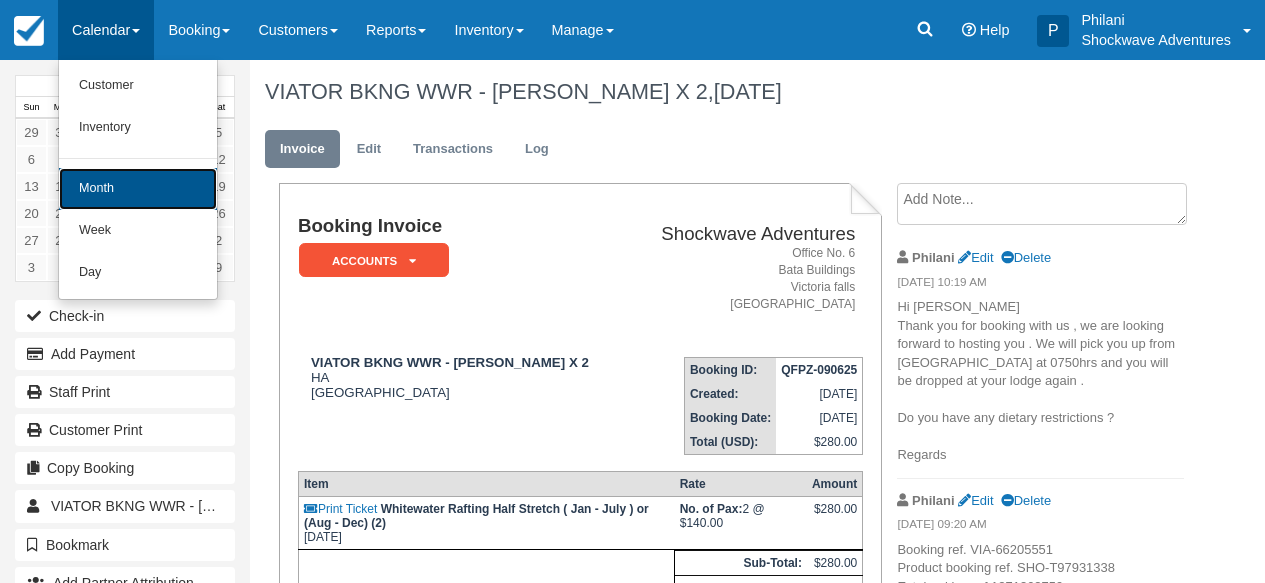 click on "Month" at bounding box center [138, 189] 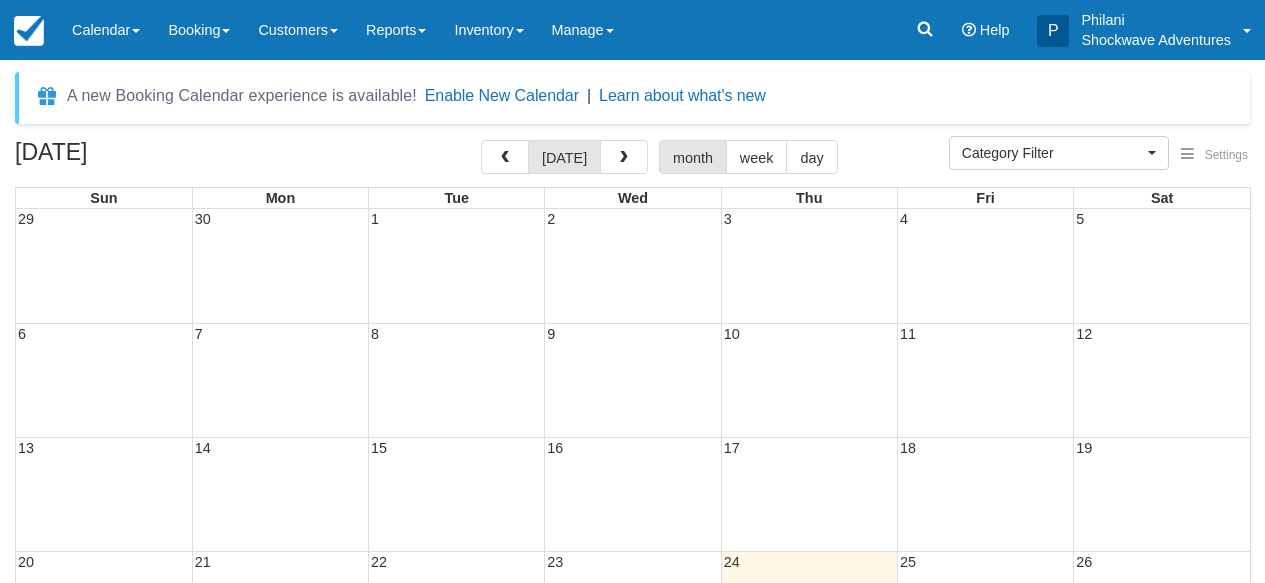 select 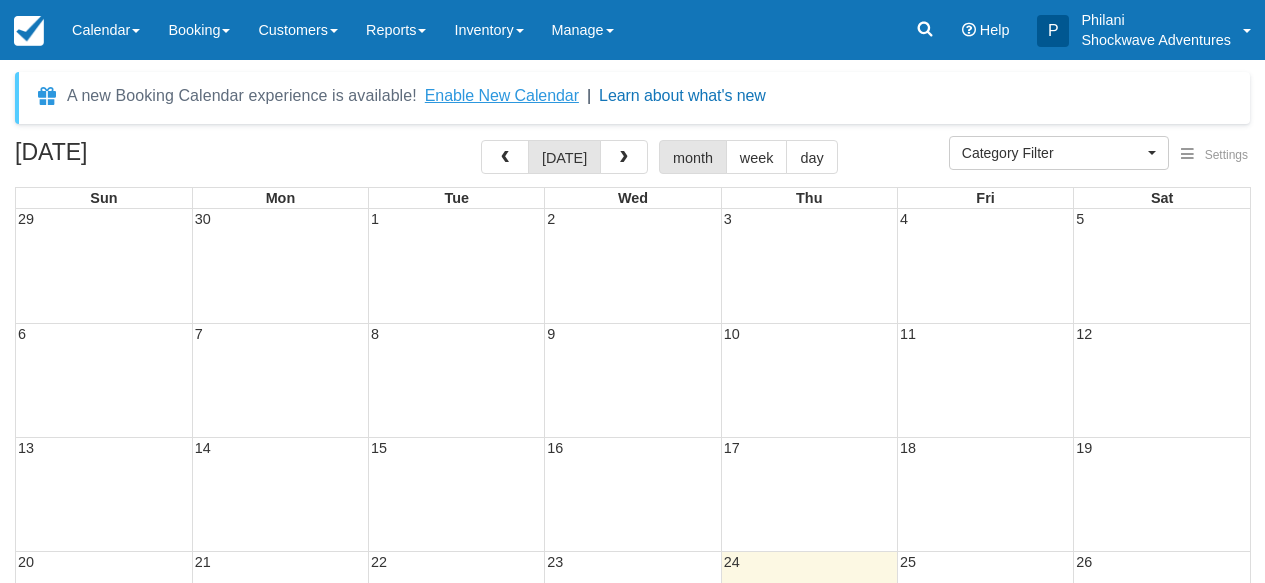 scroll, scrollTop: 0, scrollLeft: 0, axis: both 